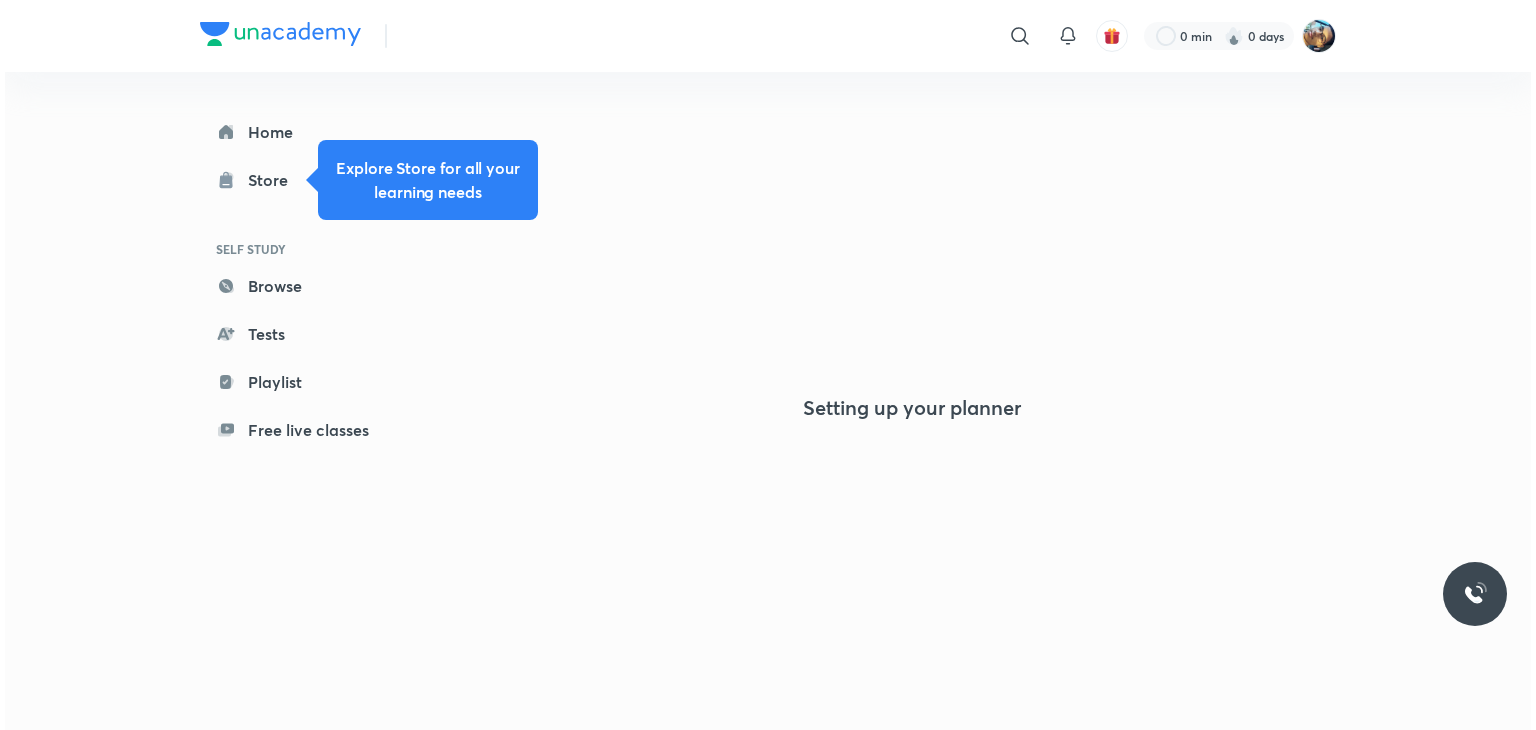scroll, scrollTop: 0, scrollLeft: 0, axis: both 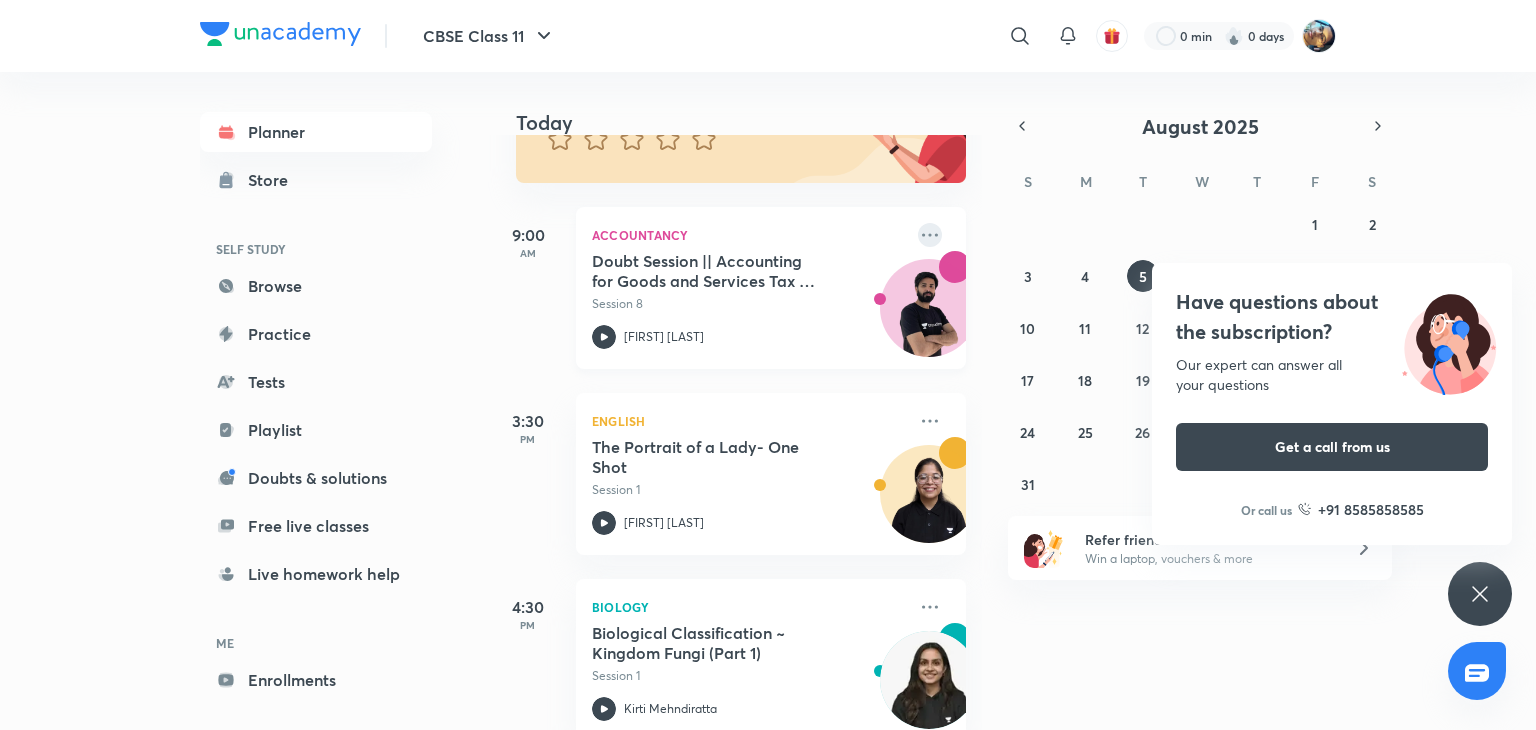 click 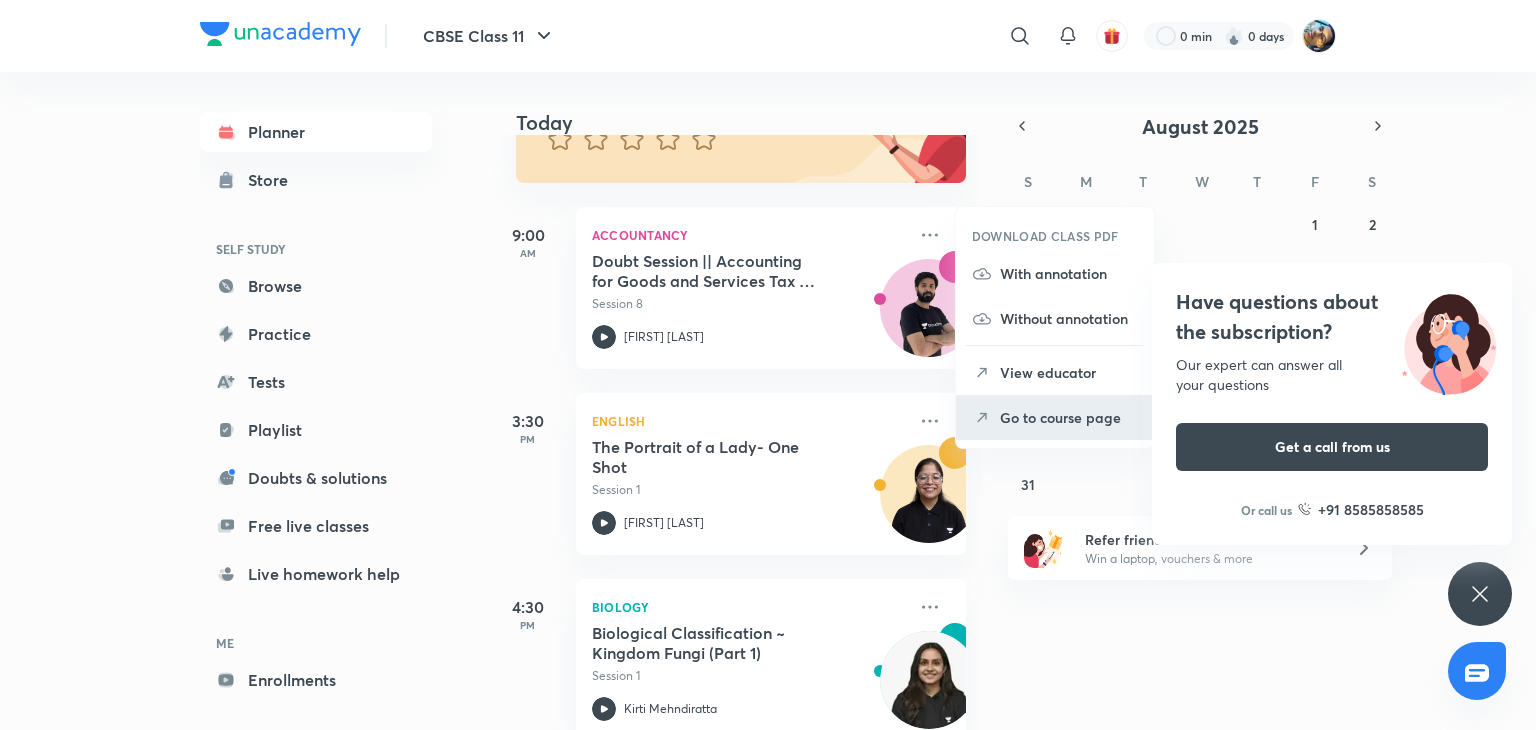 click on "Go to course page" at bounding box center [1069, 417] 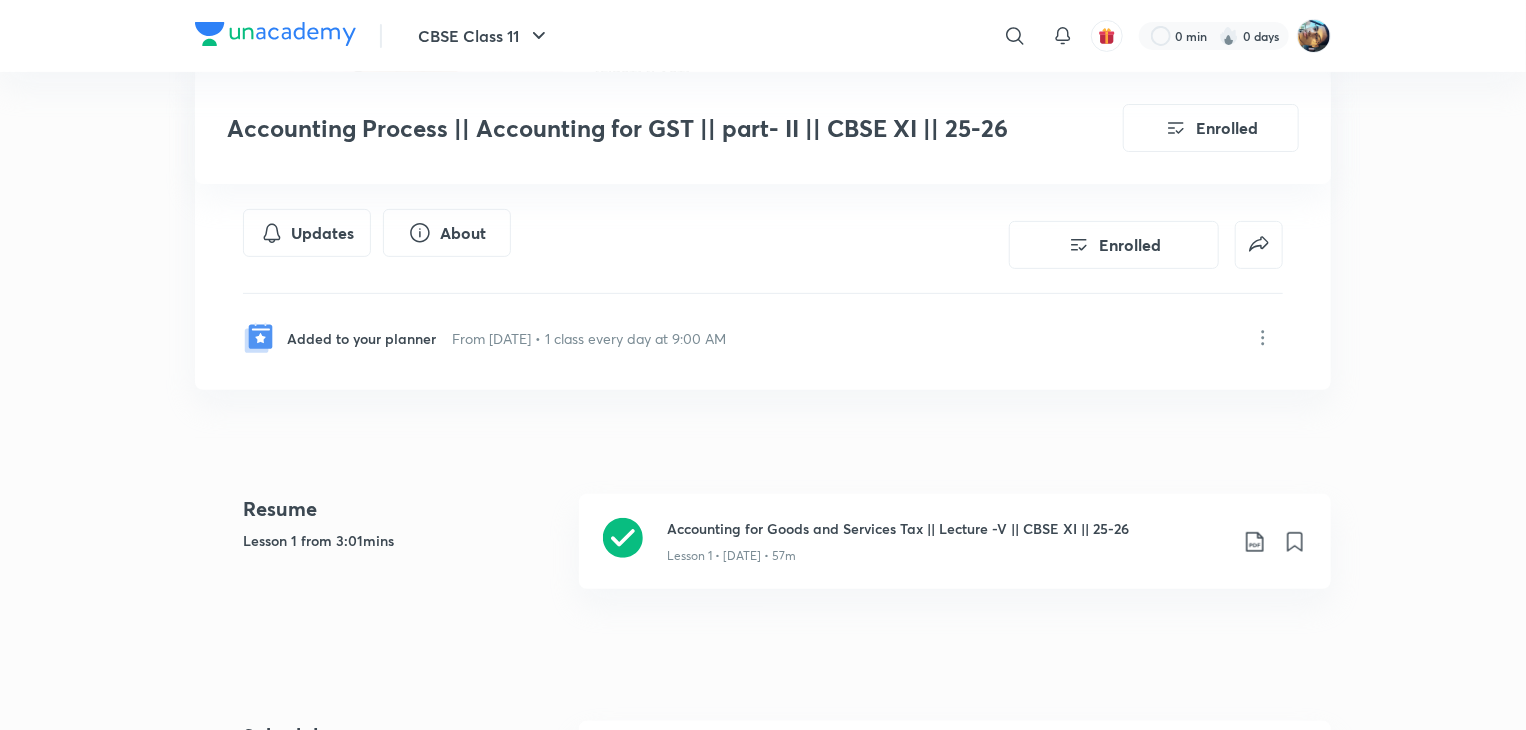 scroll, scrollTop: 0, scrollLeft: 0, axis: both 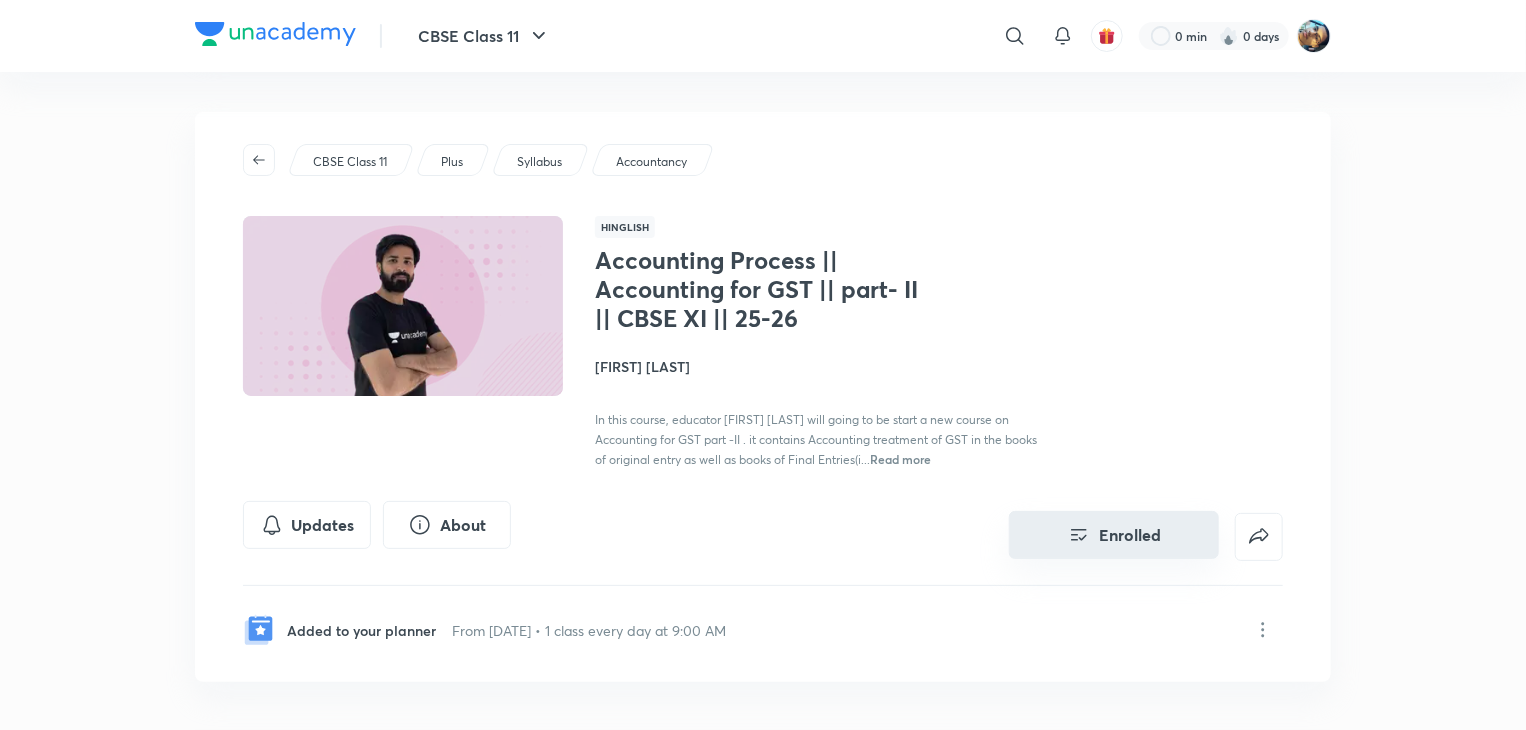click on "Enrolled" at bounding box center [1114, 535] 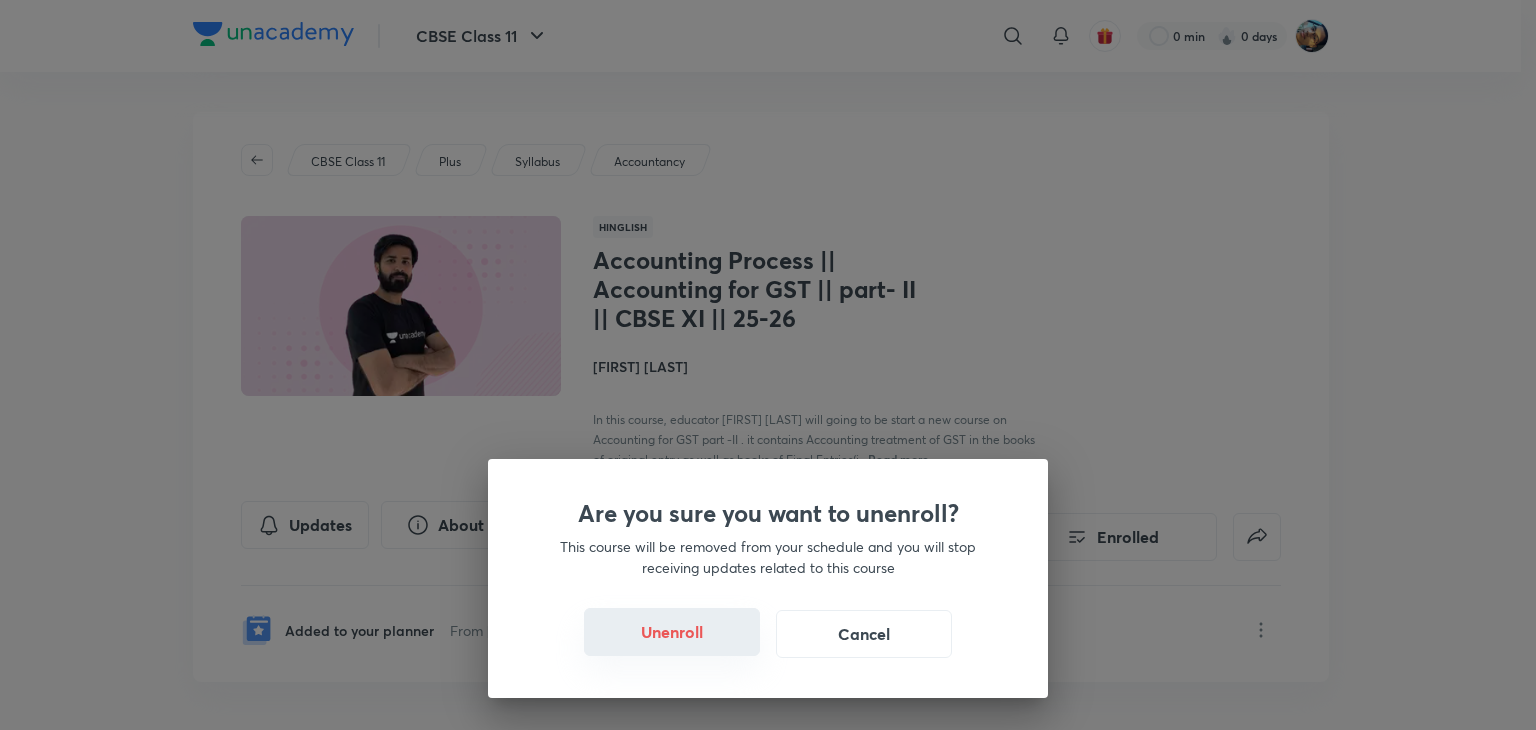 click on "Unenroll" at bounding box center (672, 632) 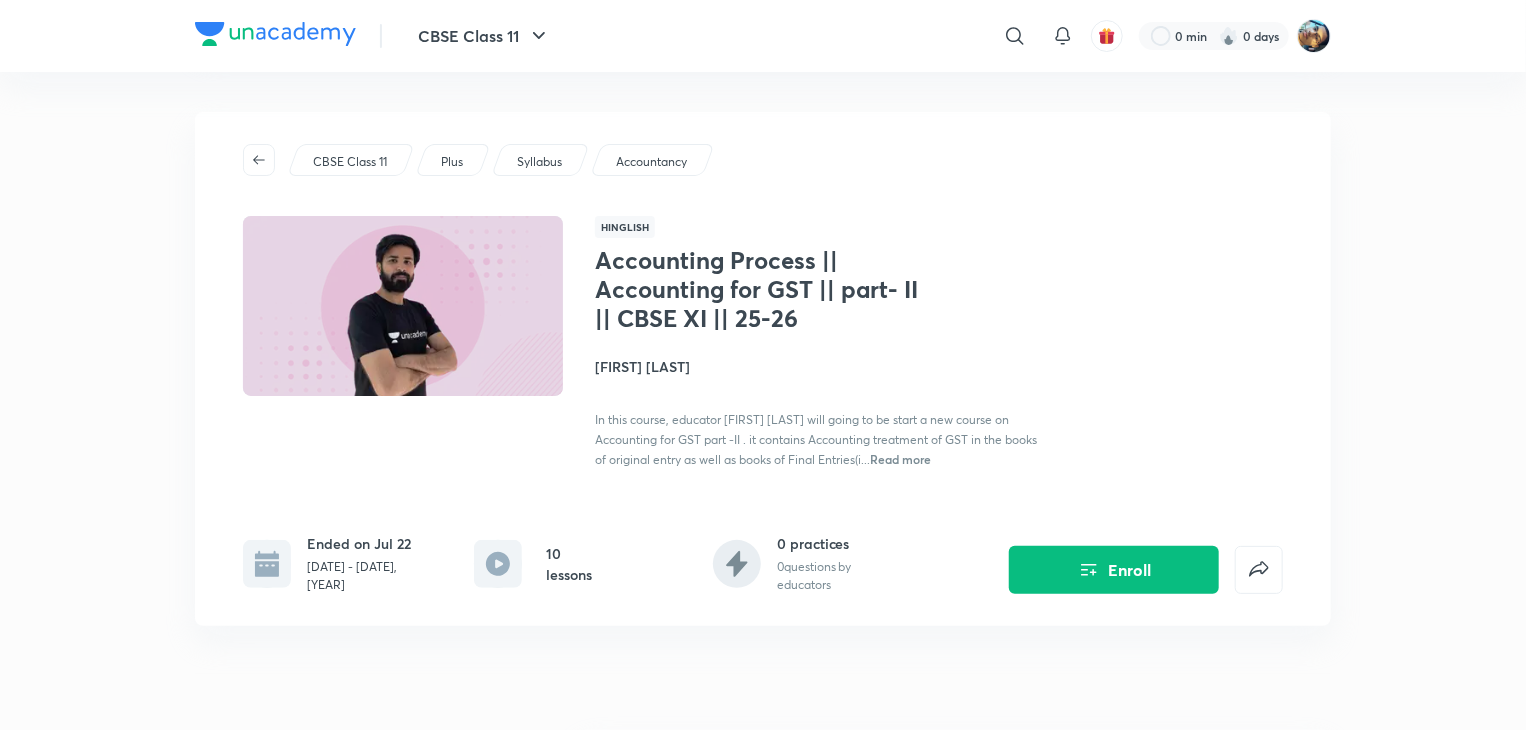 click at bounding box center (275, 34) 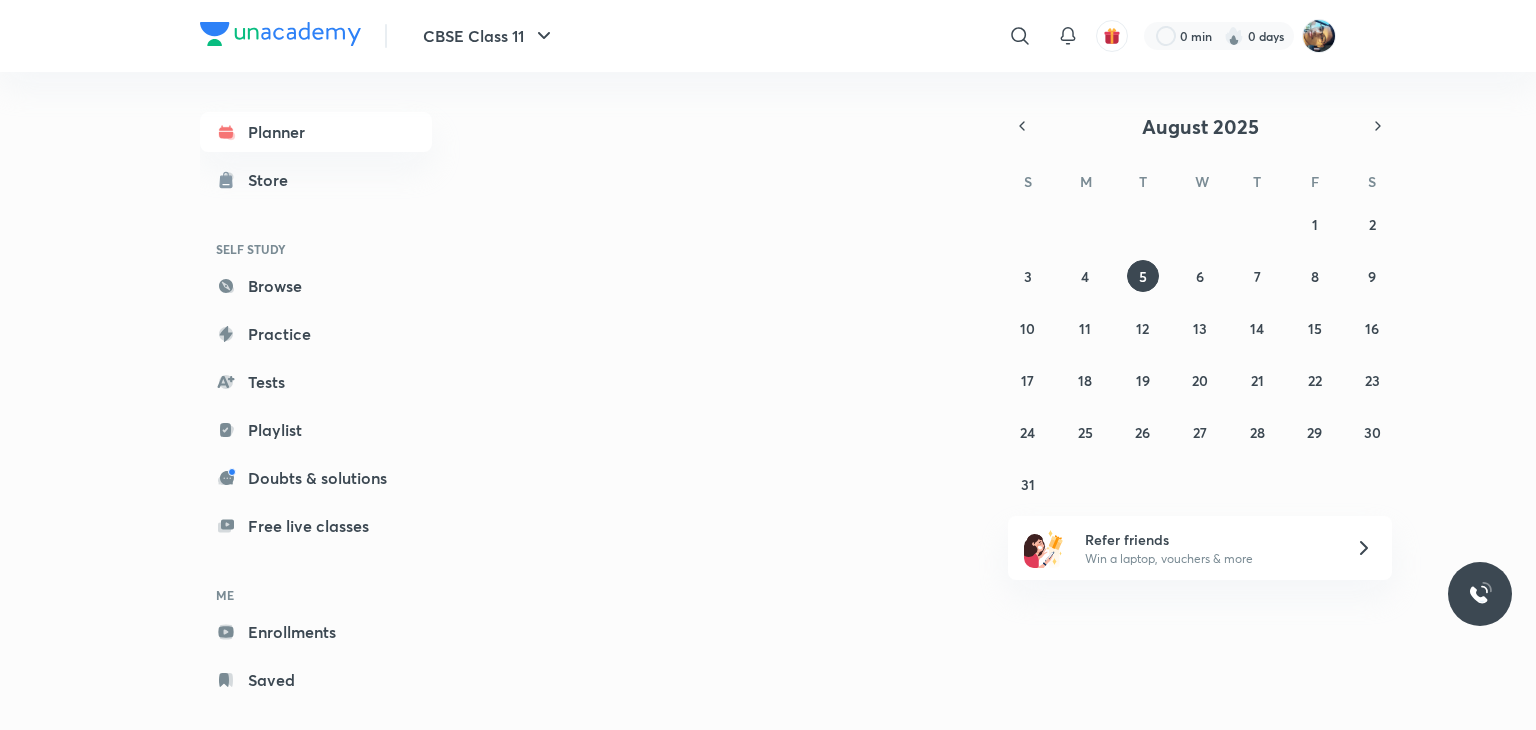scroll, scrollTop: 0, scrollLeft: 0, axis: both 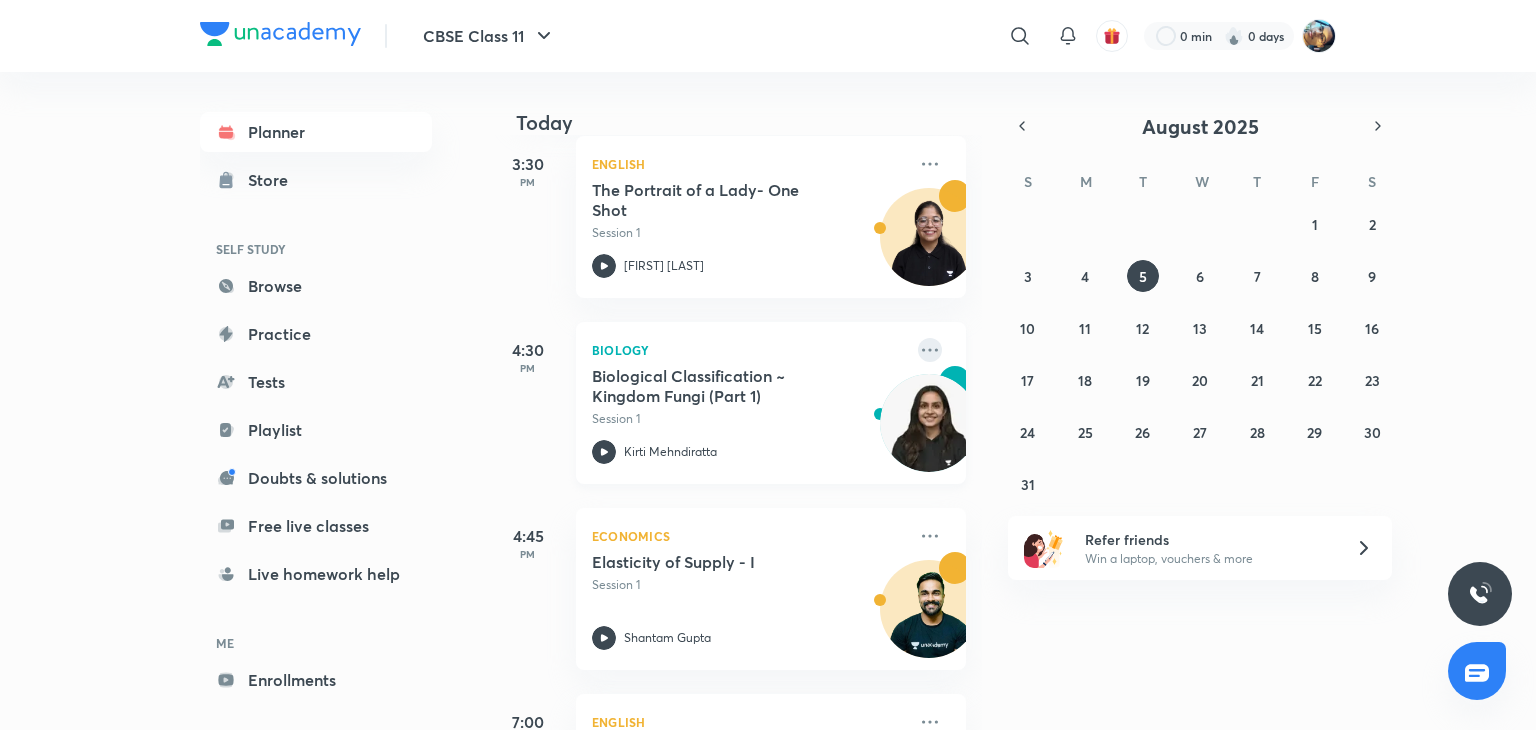 click 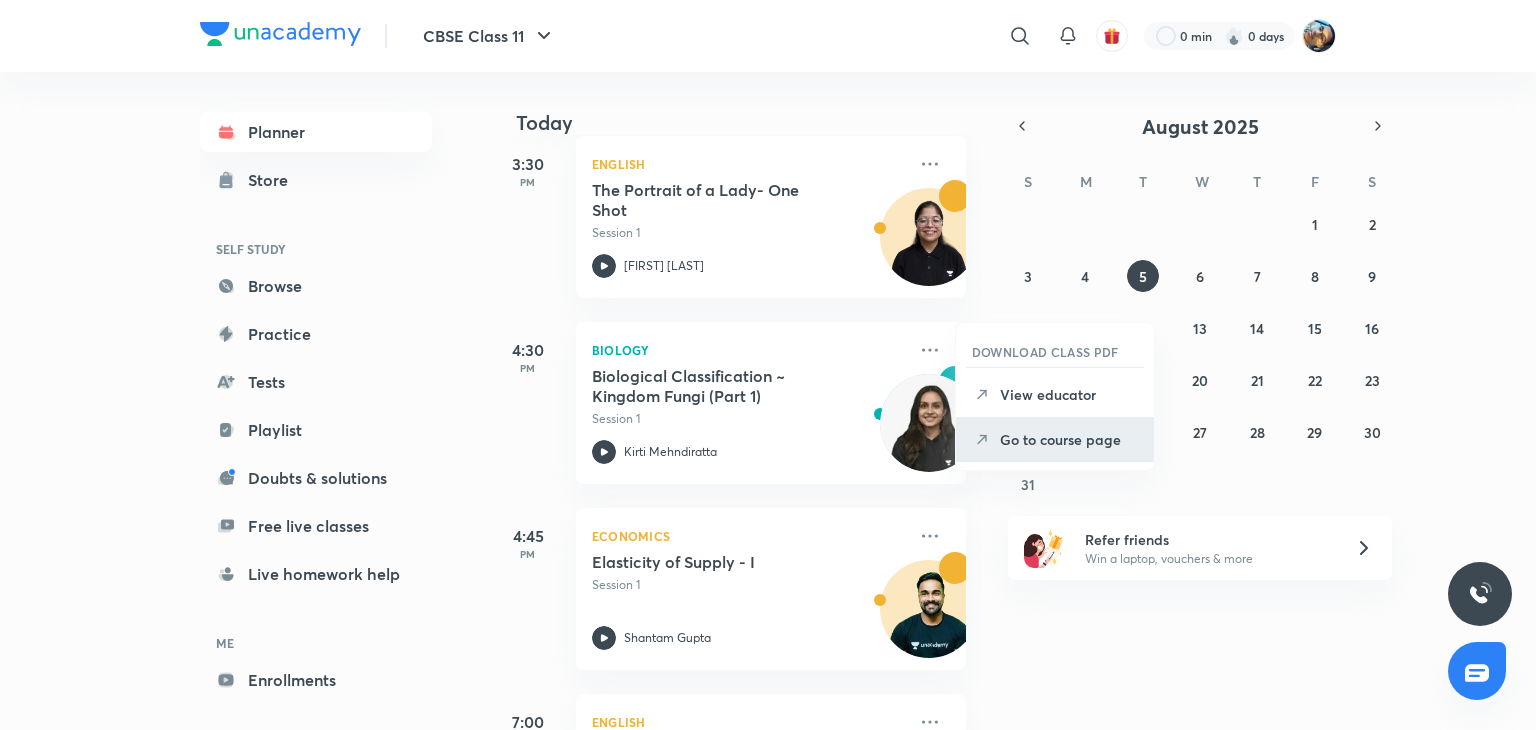 click on "Go to course page" at bounding box center (1069, 439) 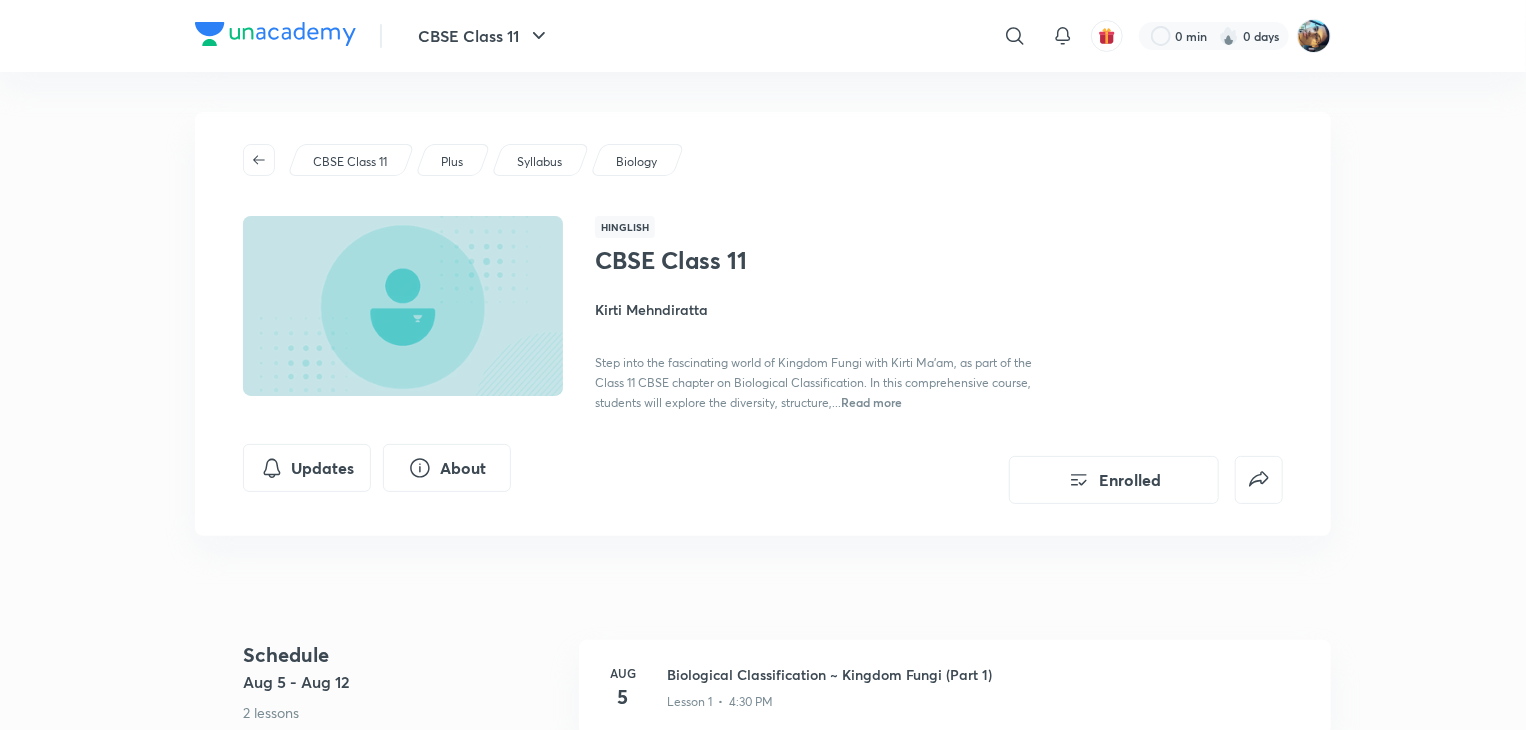 click on "Enrolled" at bounding box center [1114, 480] 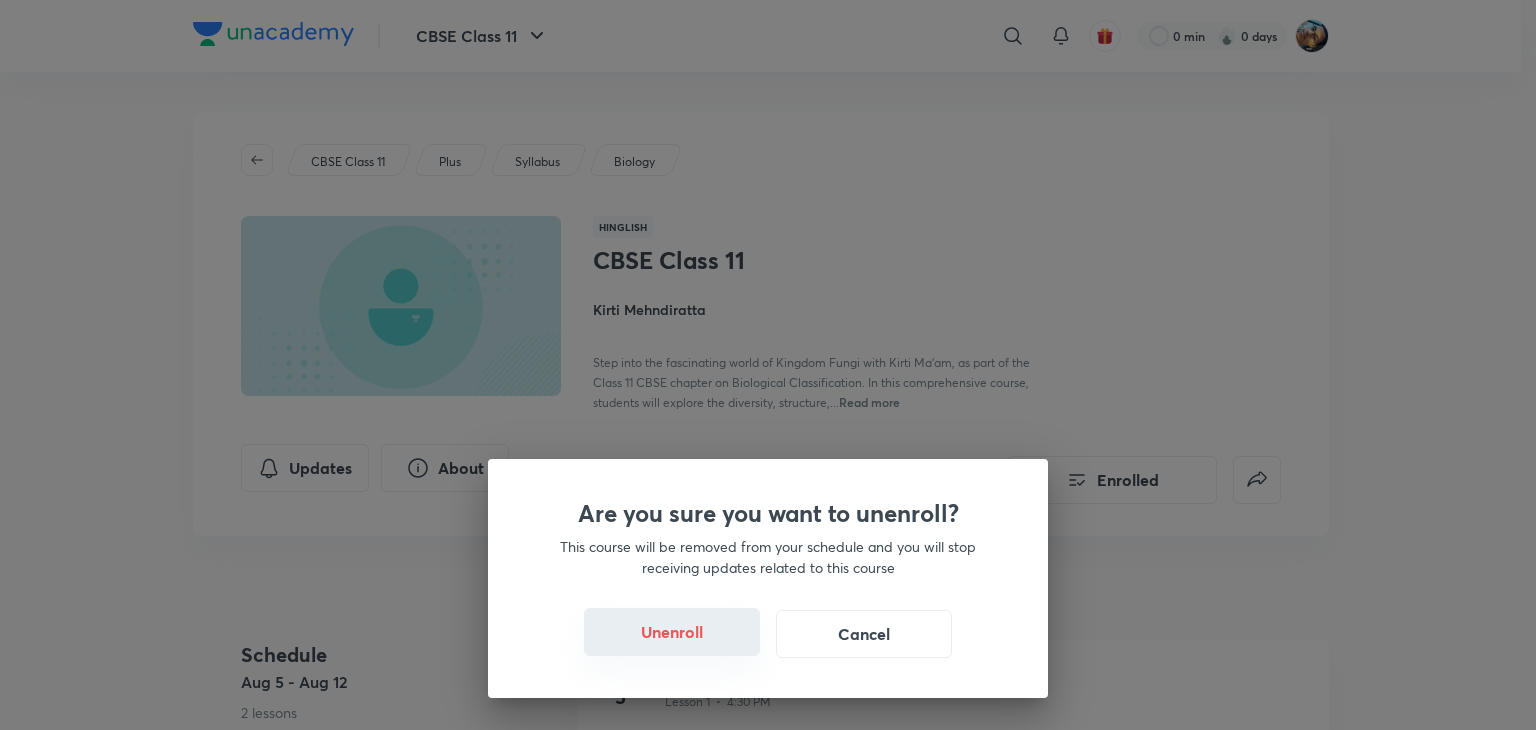 click on "Unenroll" at bounding box center [672, 632] 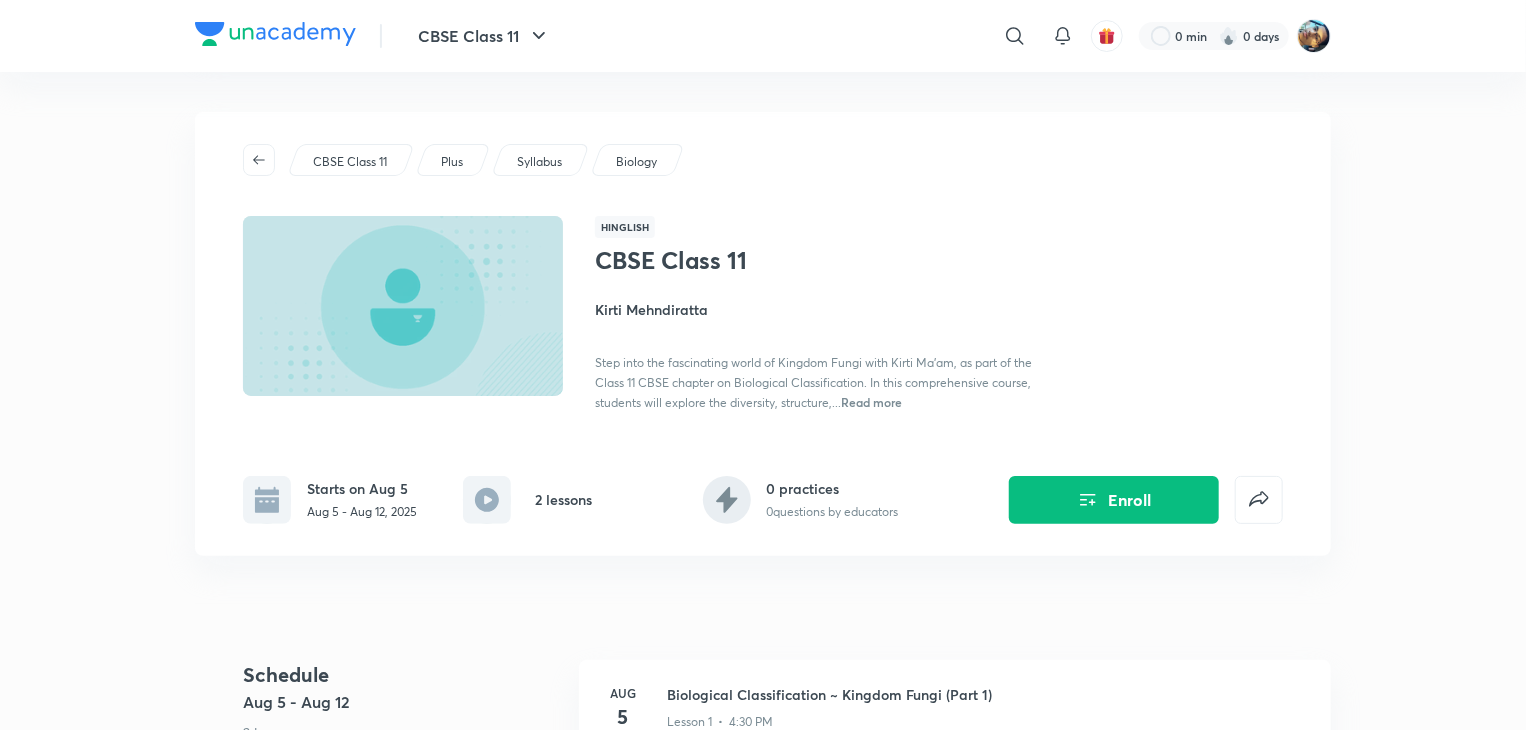 click at bounding box center (275, 34) 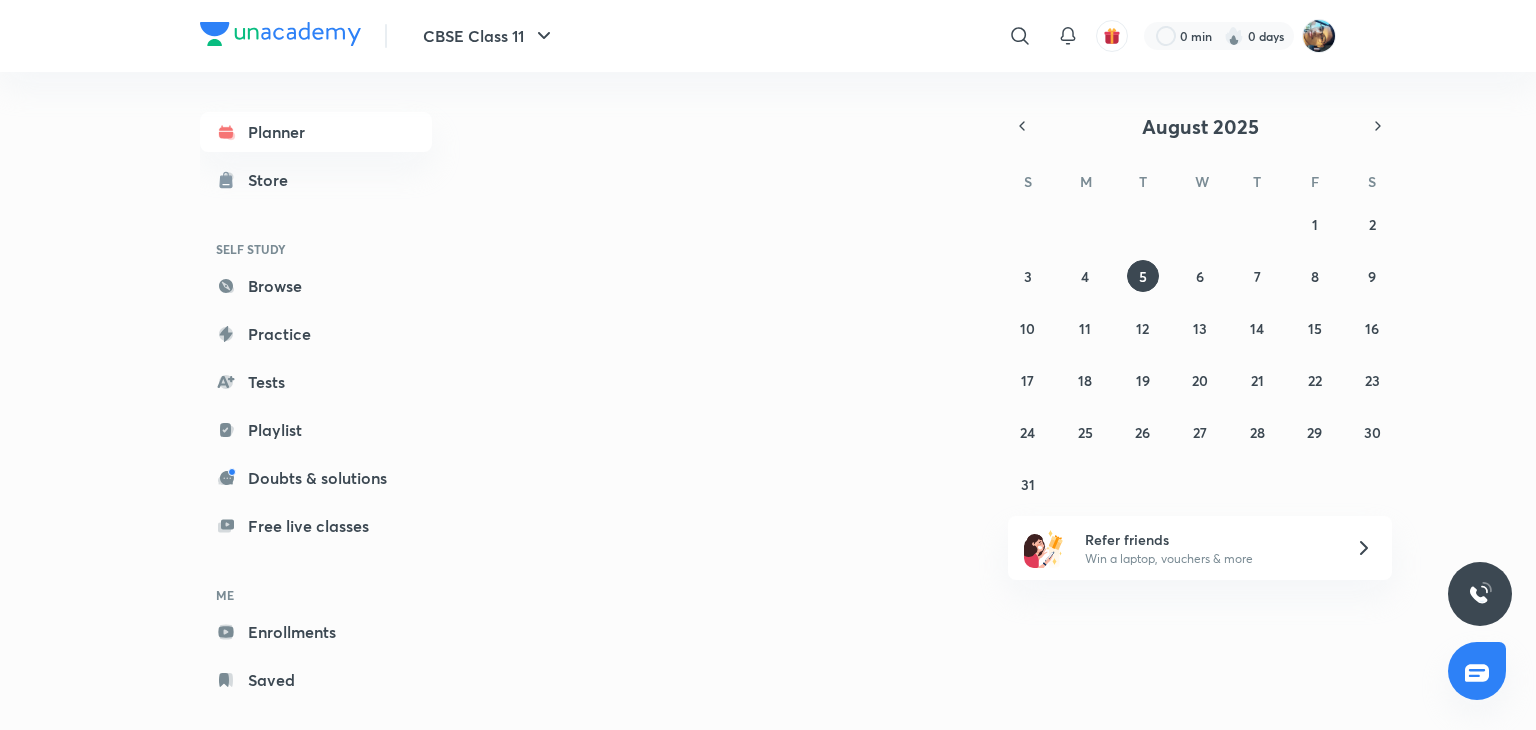 scroll, scrollTop: 0, scrollLeft: 0, axis: both 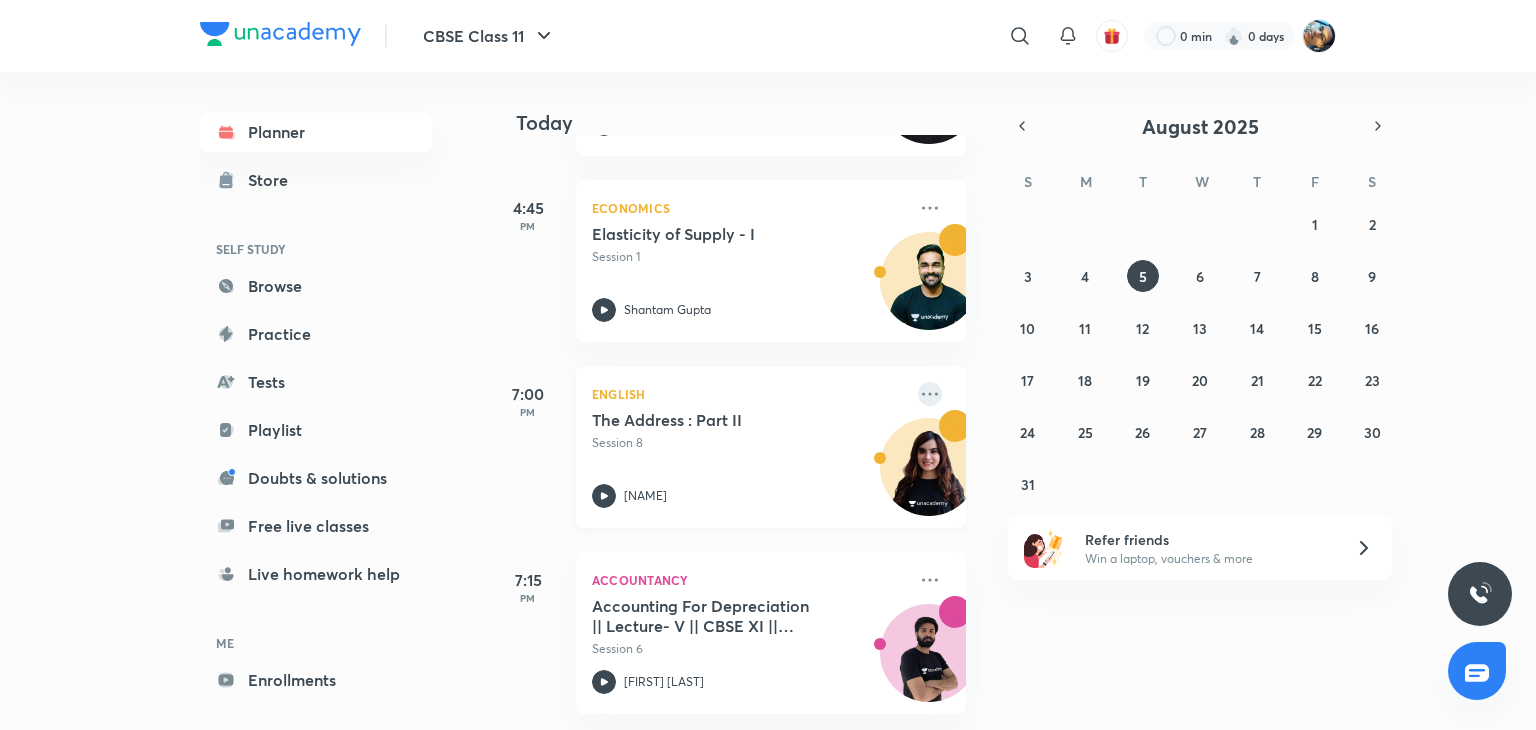 click 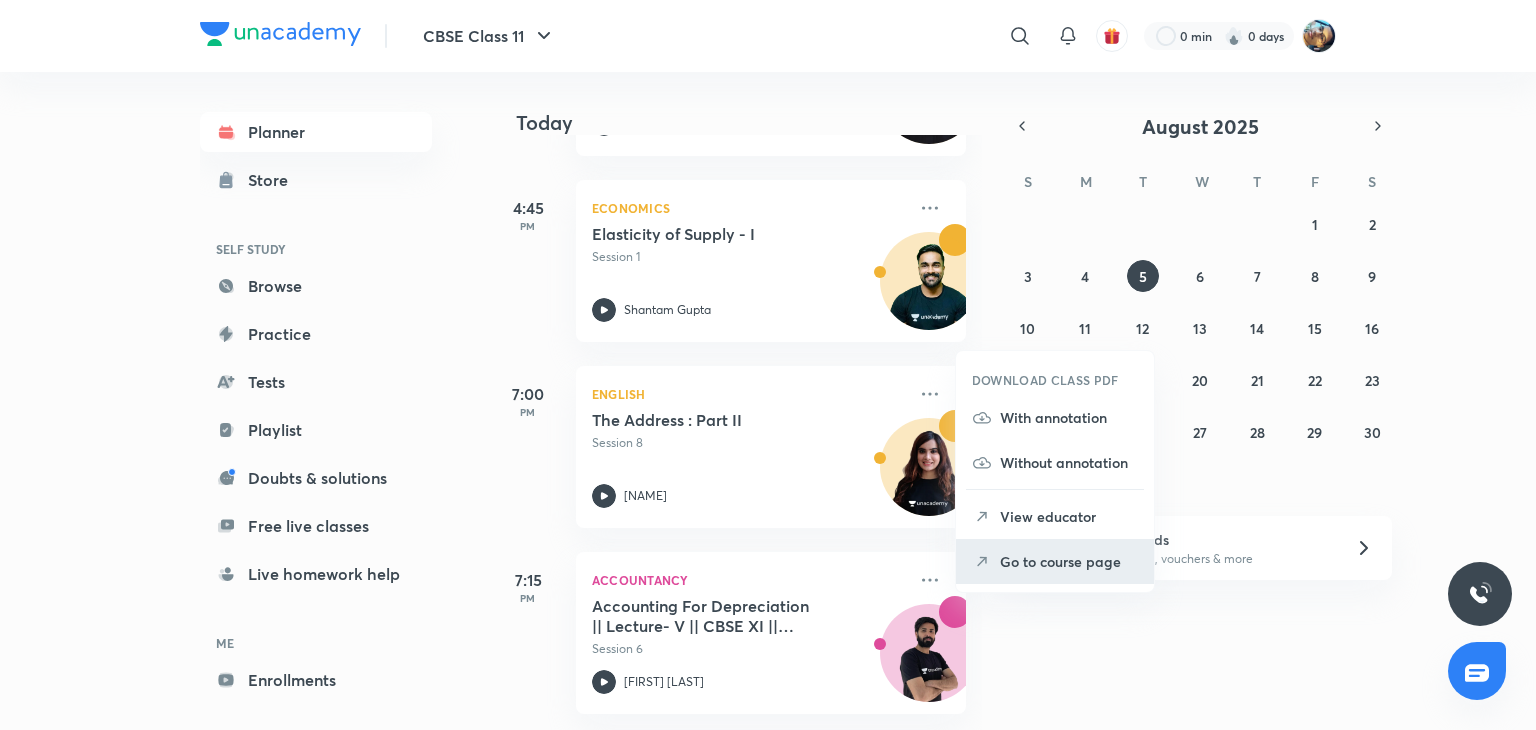 click on "Go to course page" at bounding box center [1069, 561] 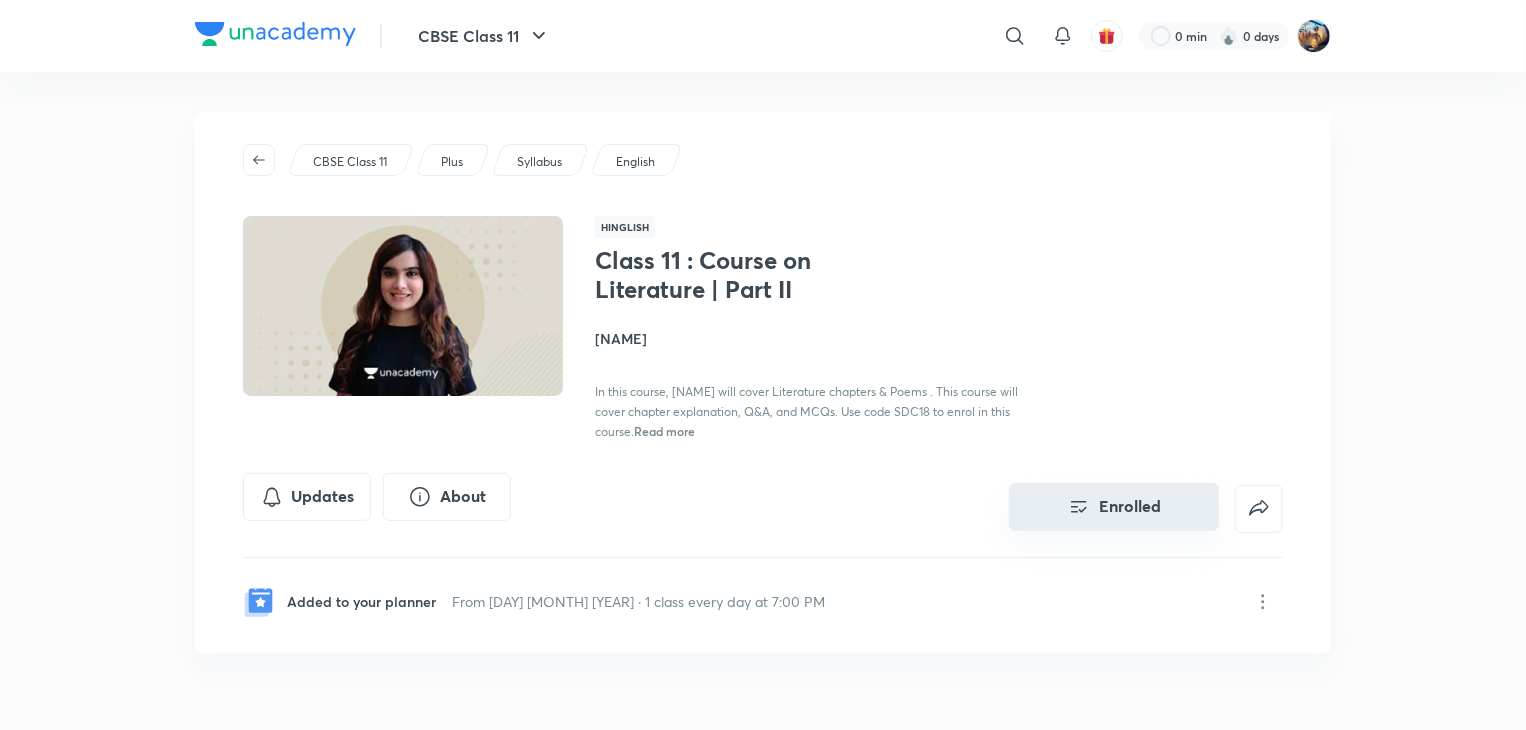 click on "Enrolled" at bounding box center (1114, 507) 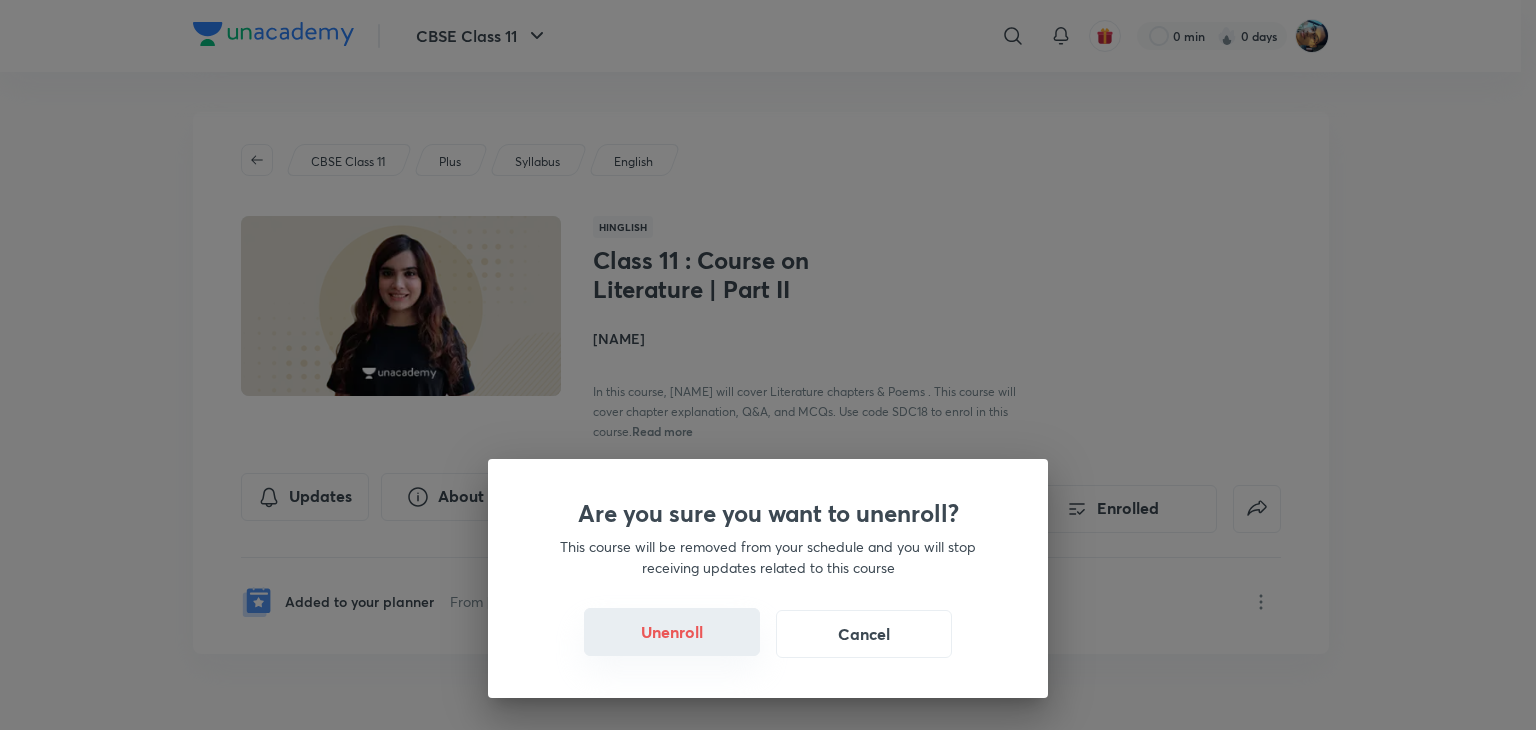 click on "Unenroll" at bounding box center [672, 632] 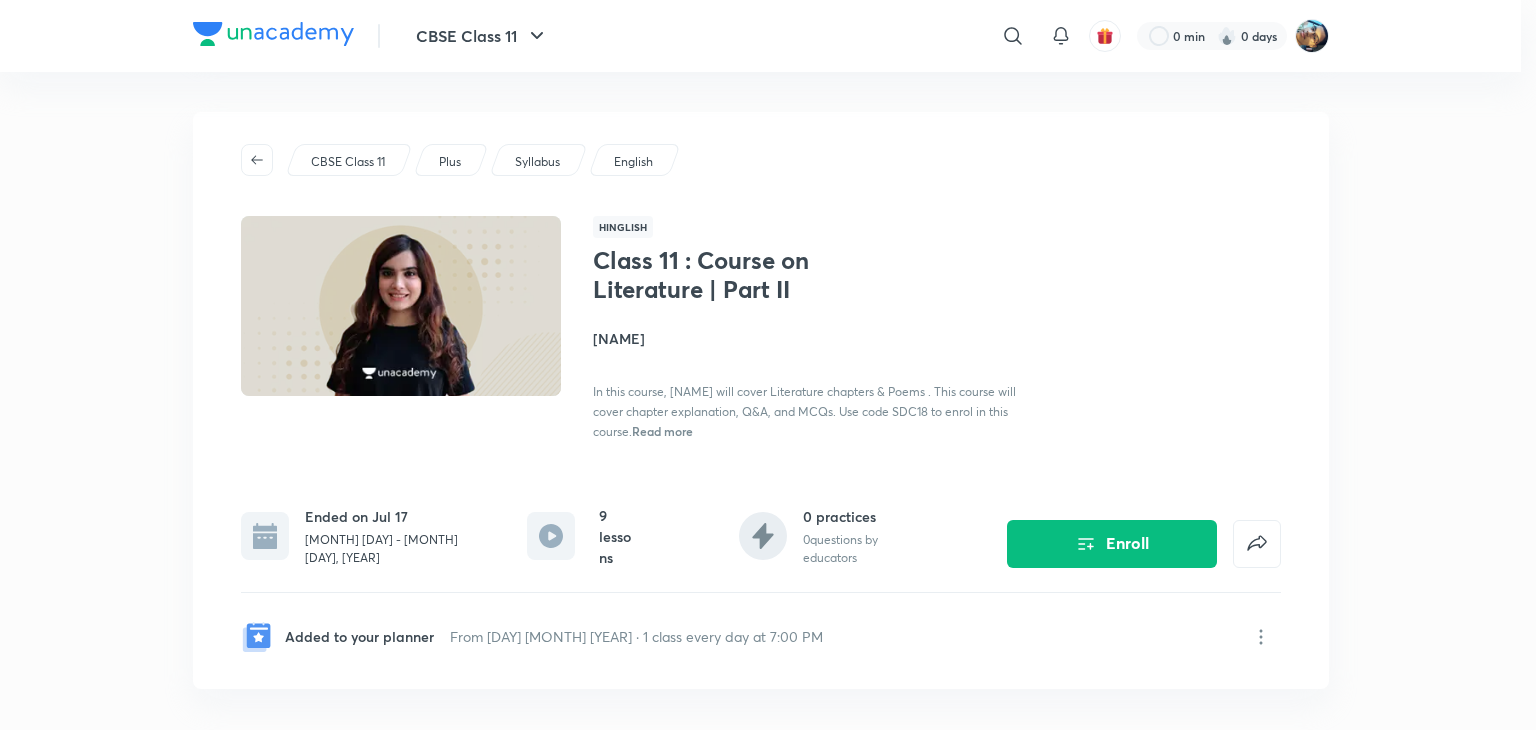 click on "Are you sure you want to unenroll? This course will be removed from your schedule and you will stop receiving updates related to this course Unenroll Cancel" at bounding box center [768, 365] 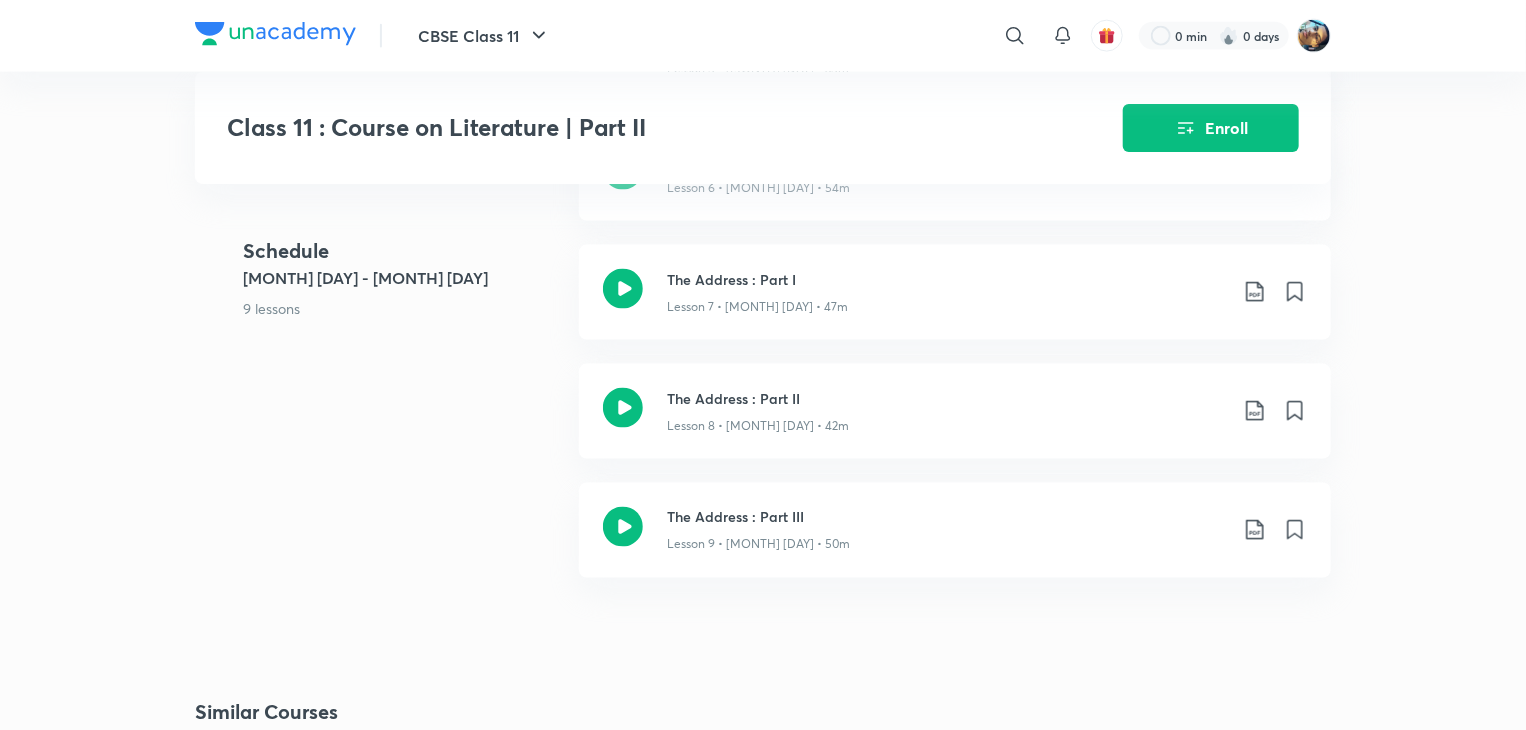 scroll, scrollTop: 1500, scrollLeft: 0, axis: vertical 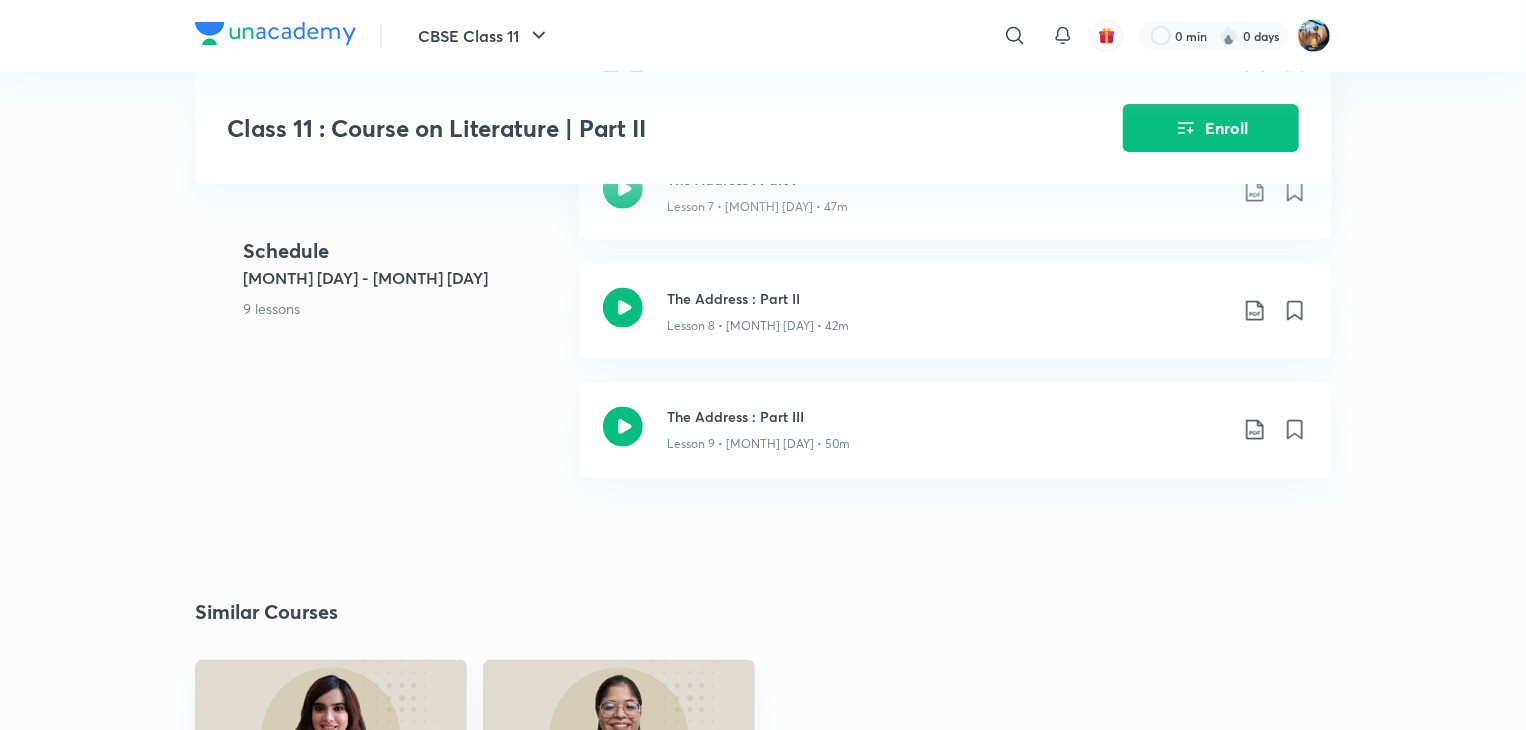 click at bounding box center [275, 34] 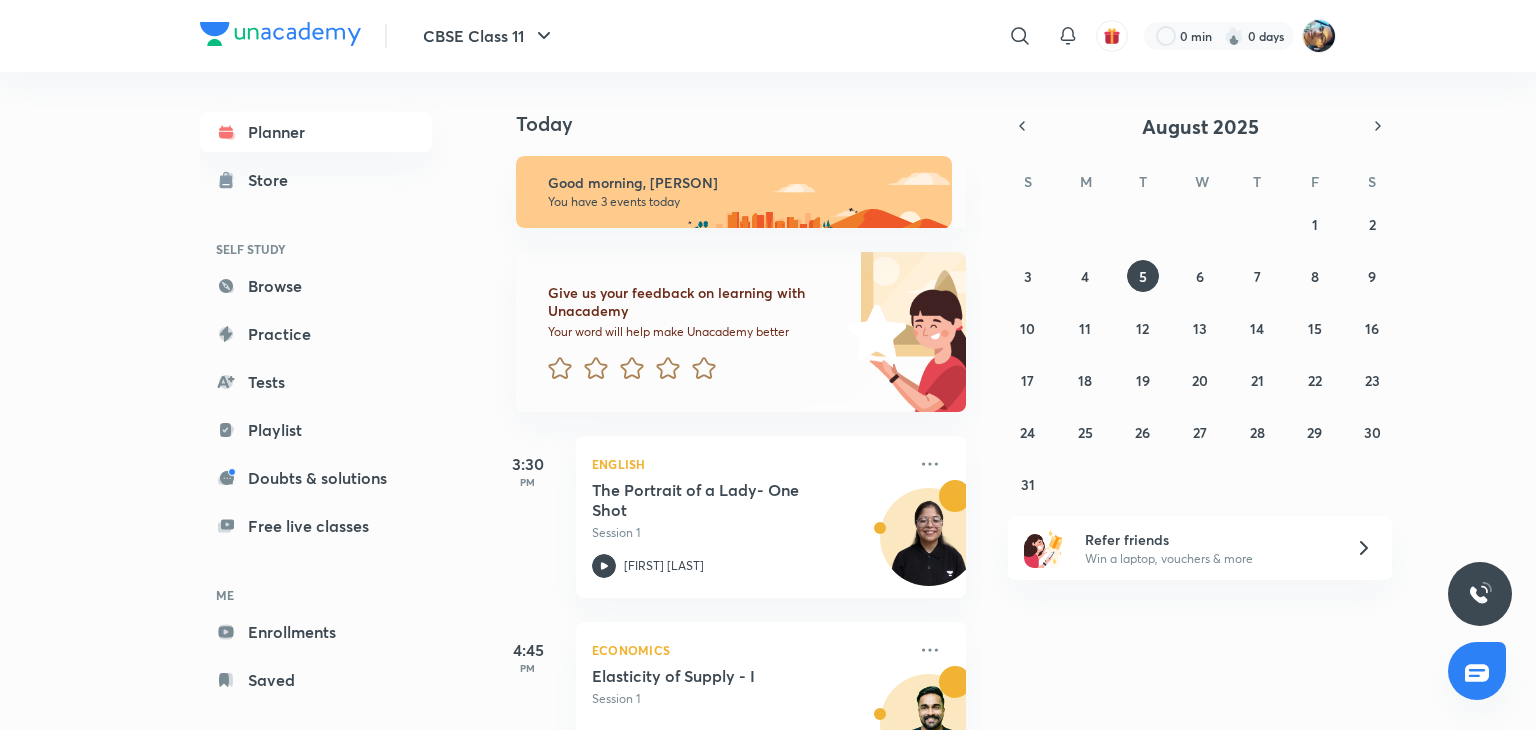 scroll, scrollTop: 0, scrollLeft: 0, axis: both 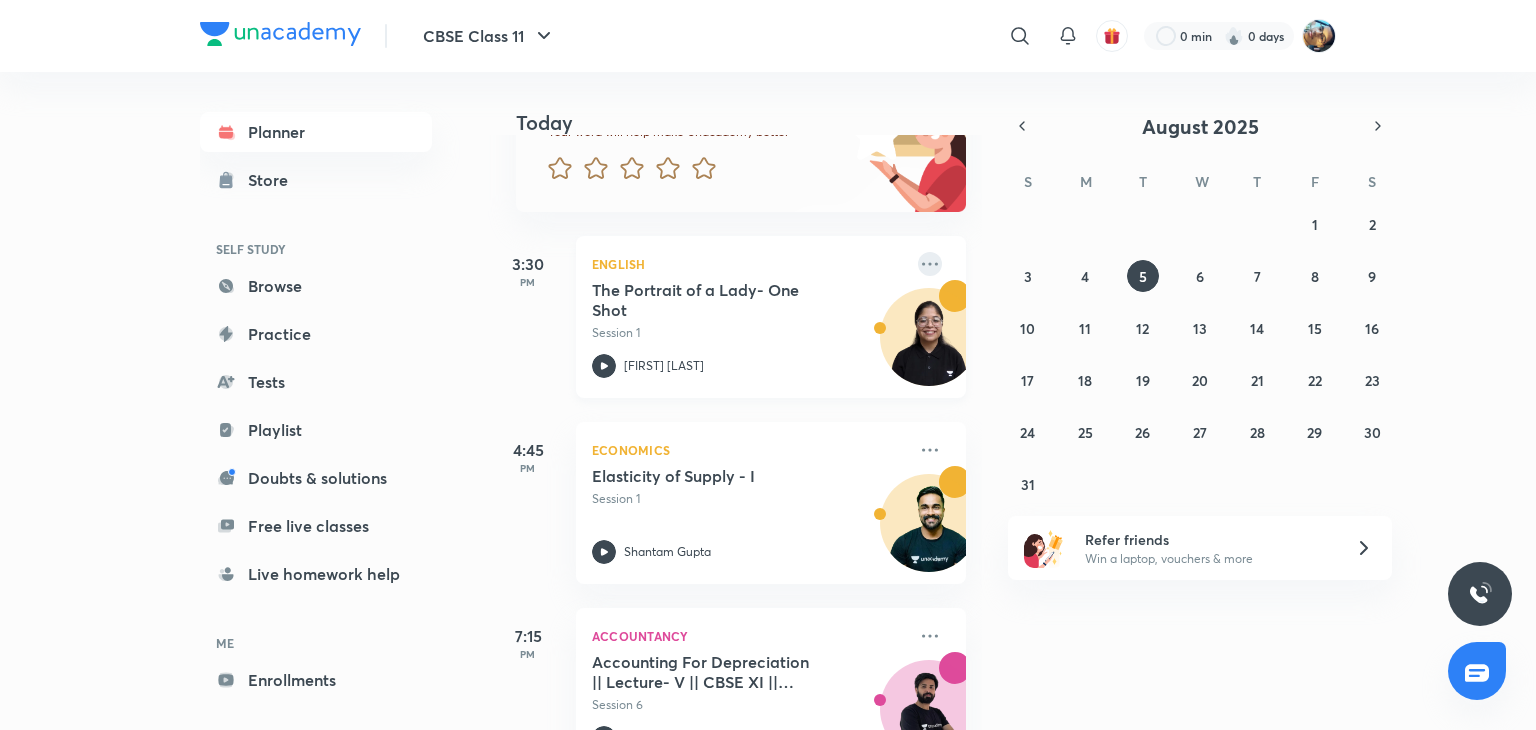 click 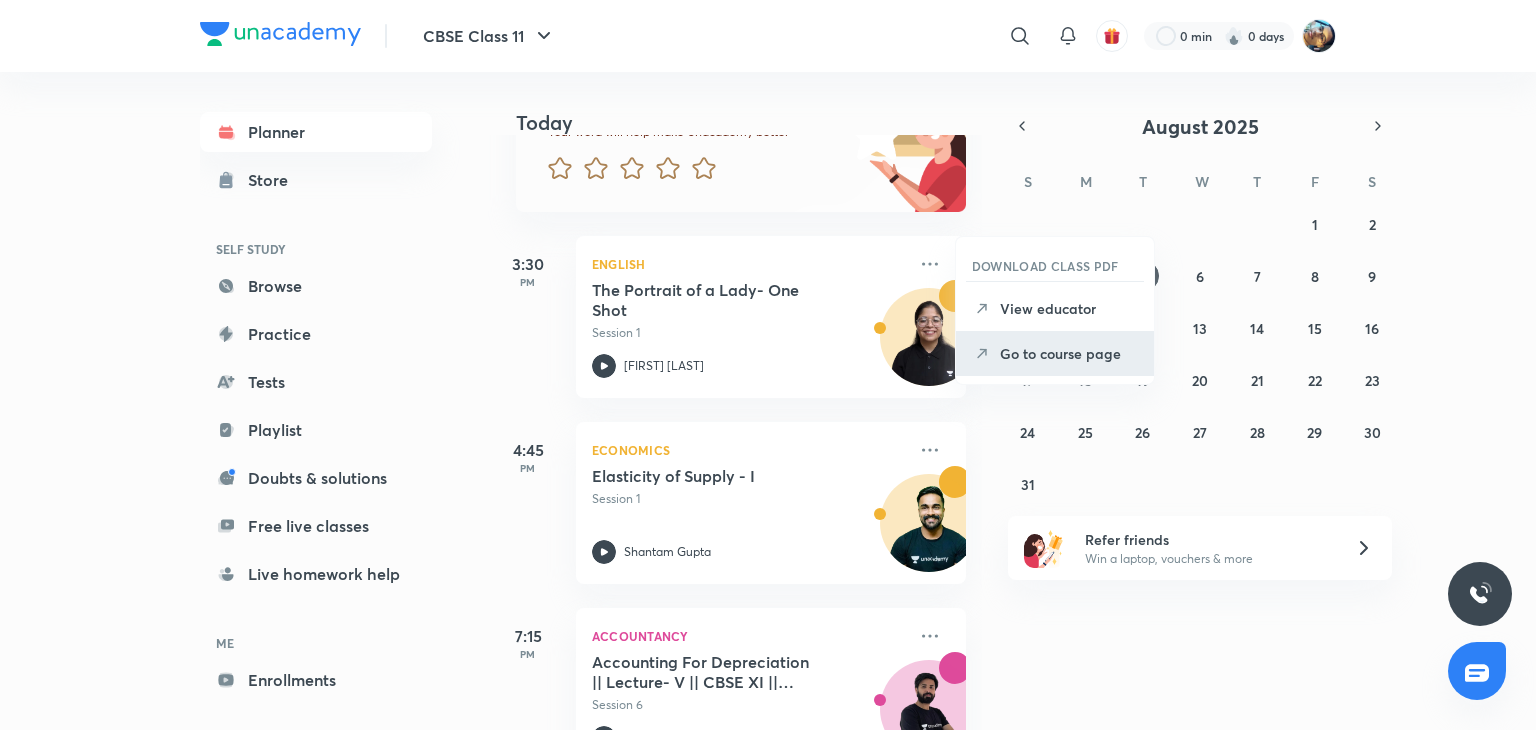 click on "Go to course page" at bounding box center [1055, 353] 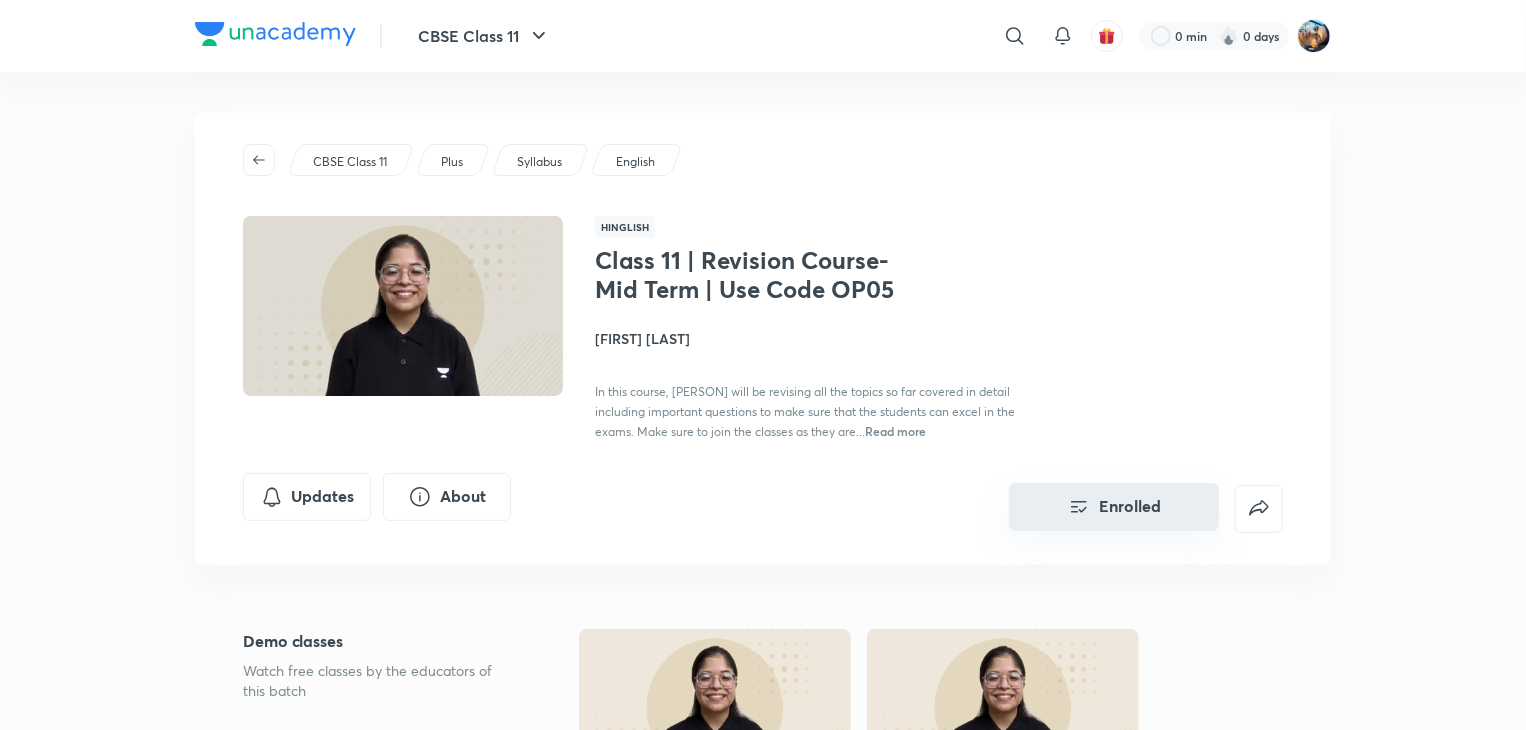 click on "Enrolled" at bounding box center [1114, 507] 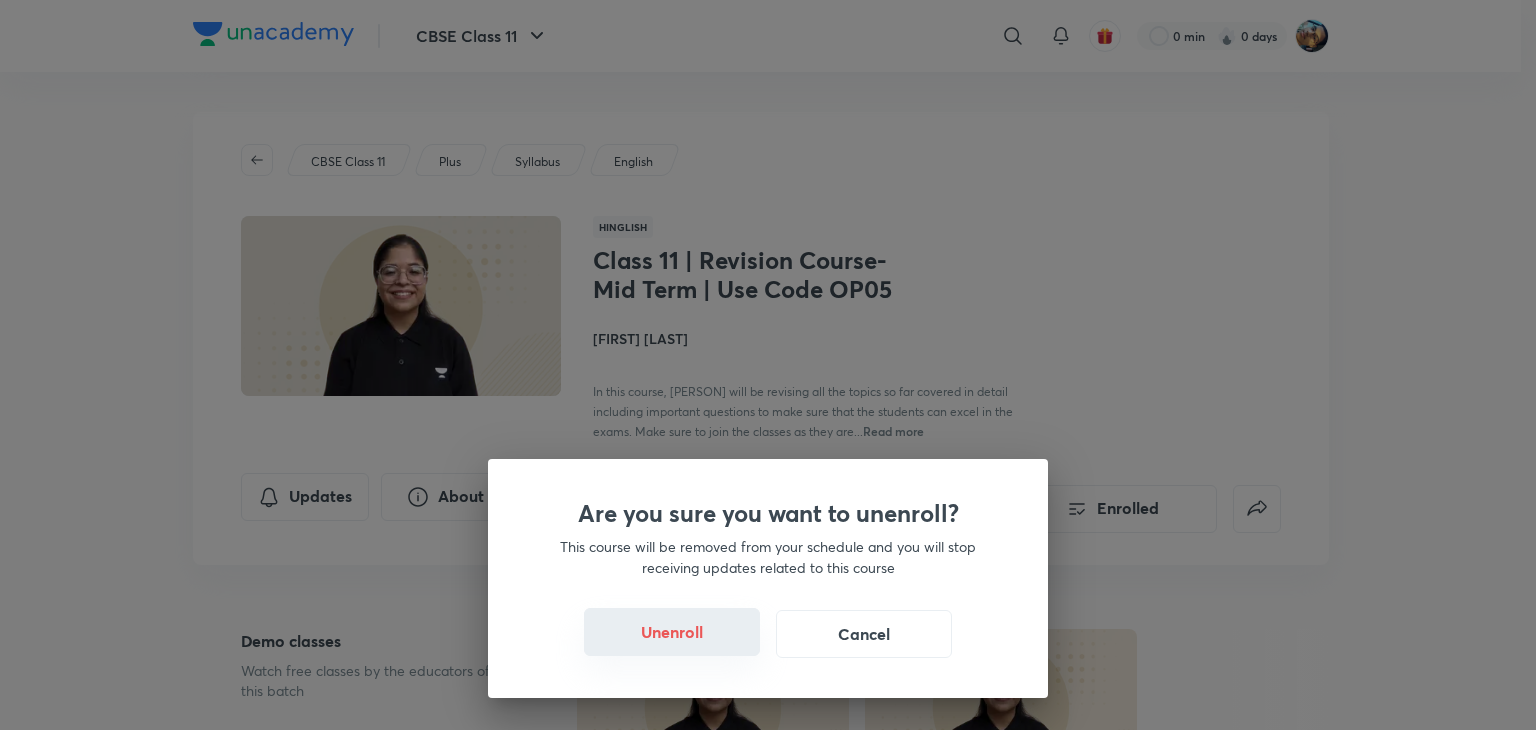 click on "Unenroll" at bounding box center [672, 632] 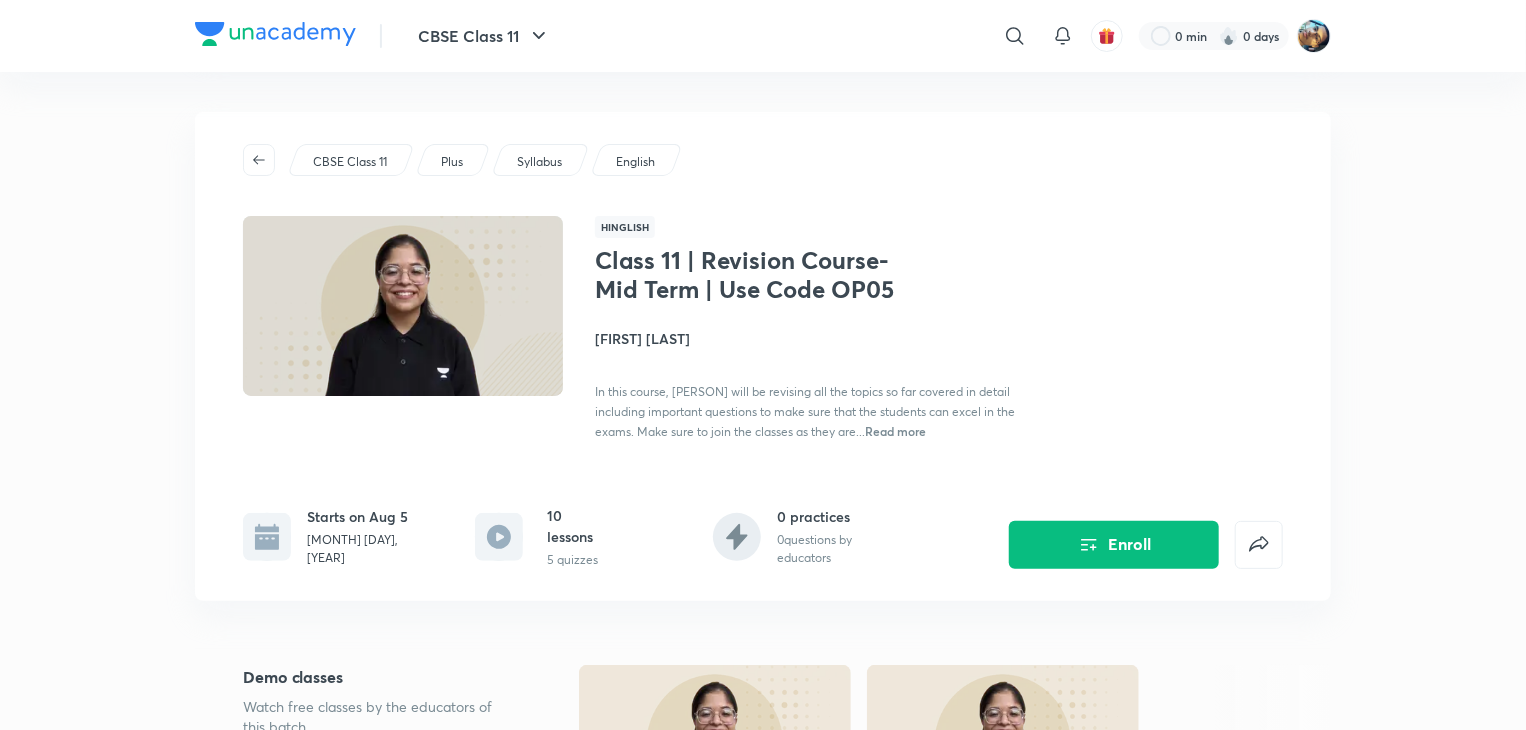 click on "CBSE Class 11 ​ 0 min 0 days" at bounding box center [763, 36] 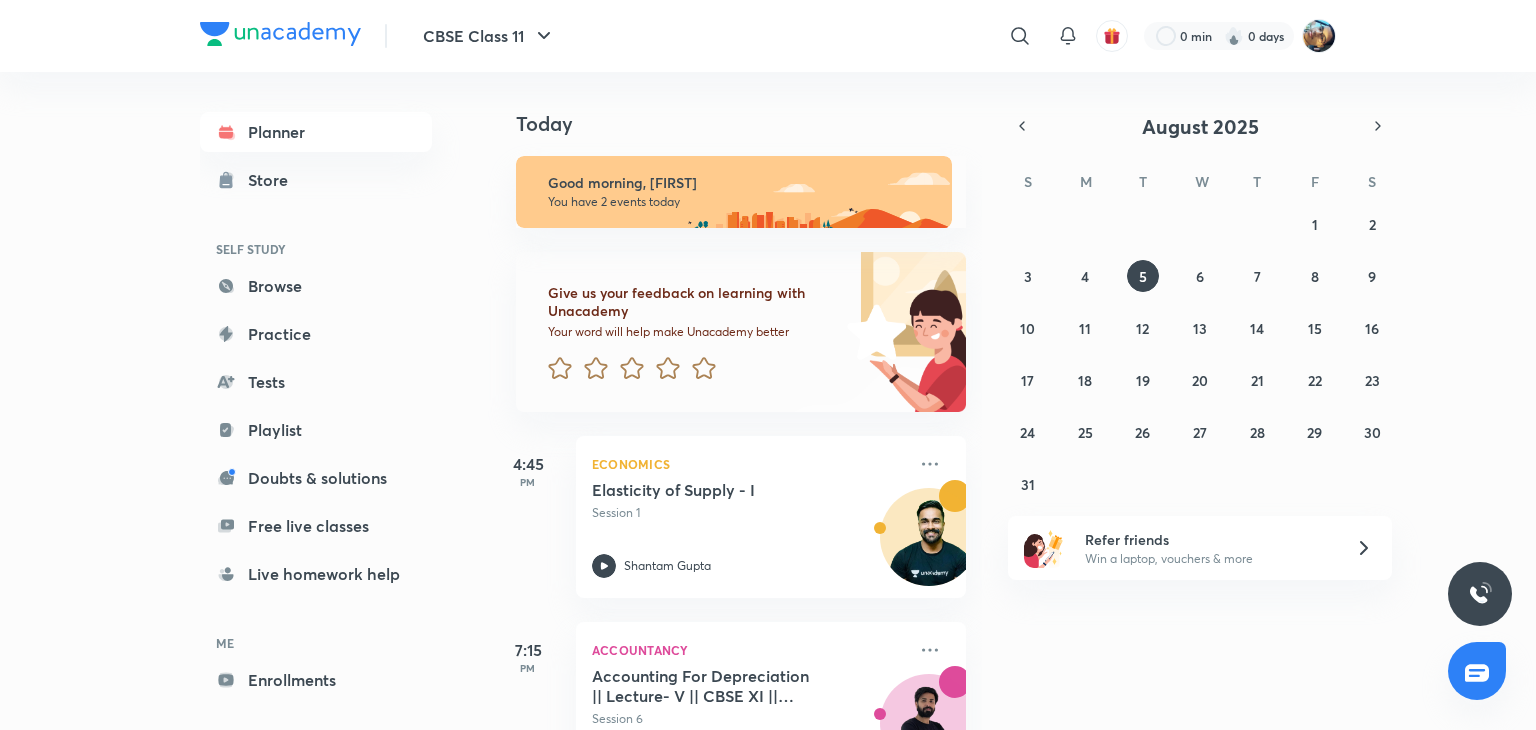 scroll, scrollTop: 0, scrollLeft: 0, axis: both 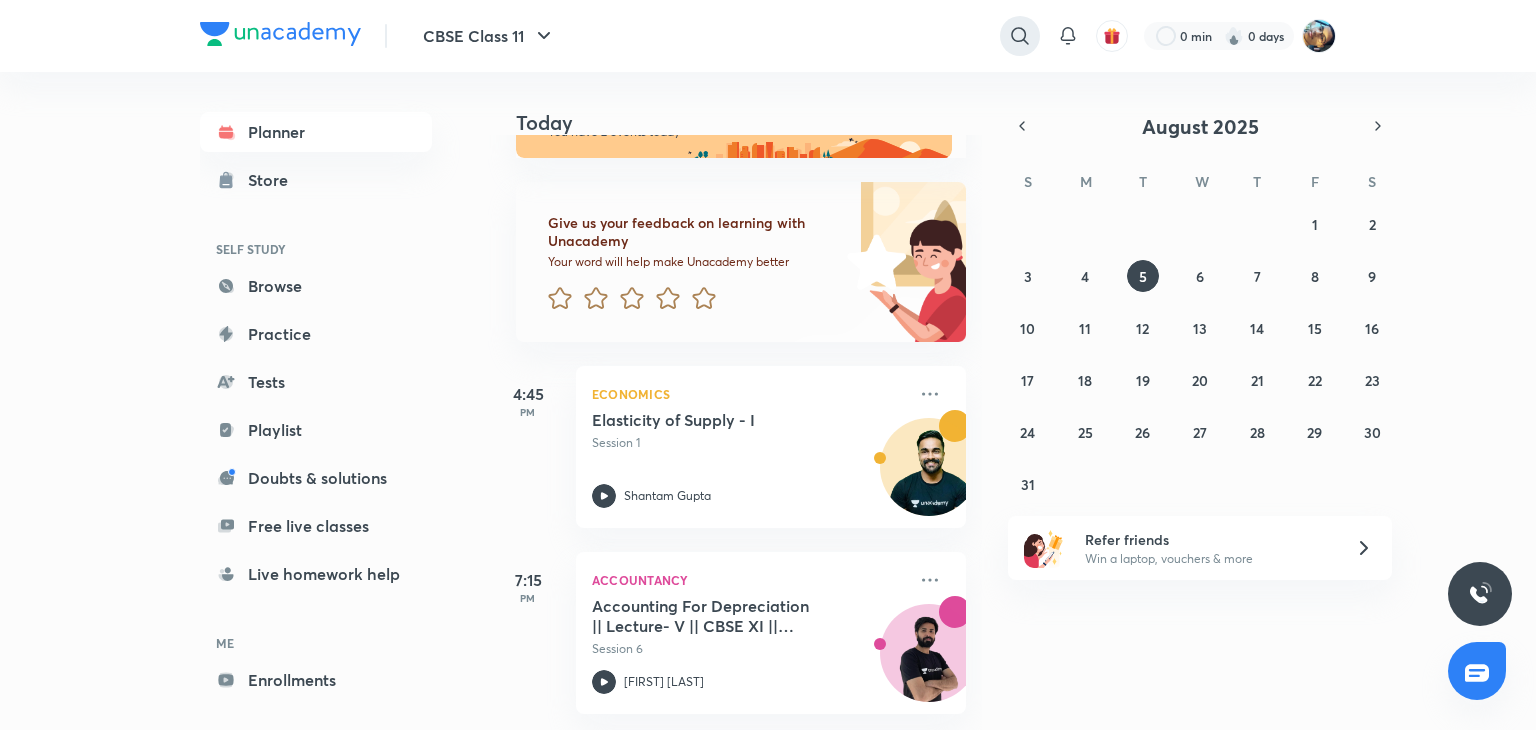 click at bounding box center [1020, 36] 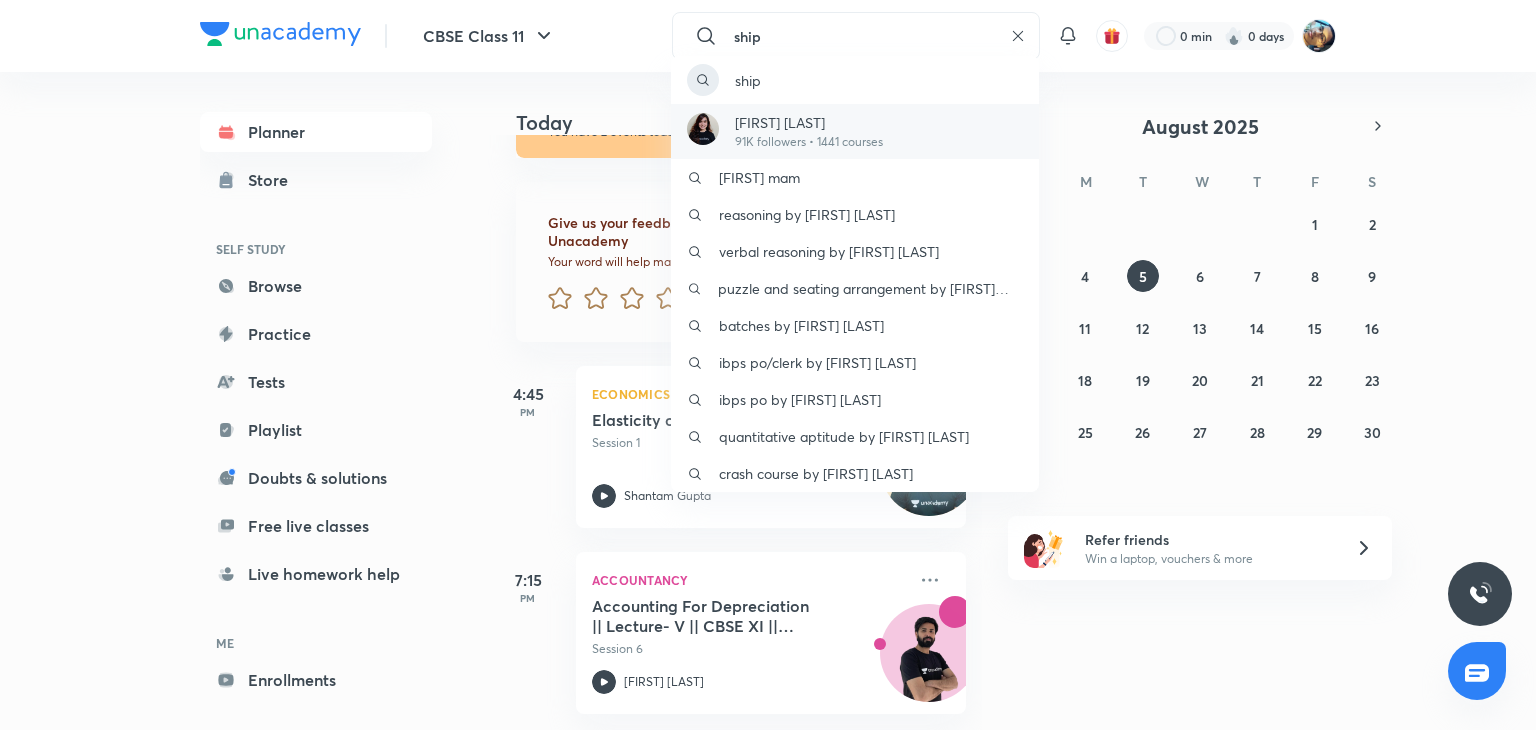 type on "ship" 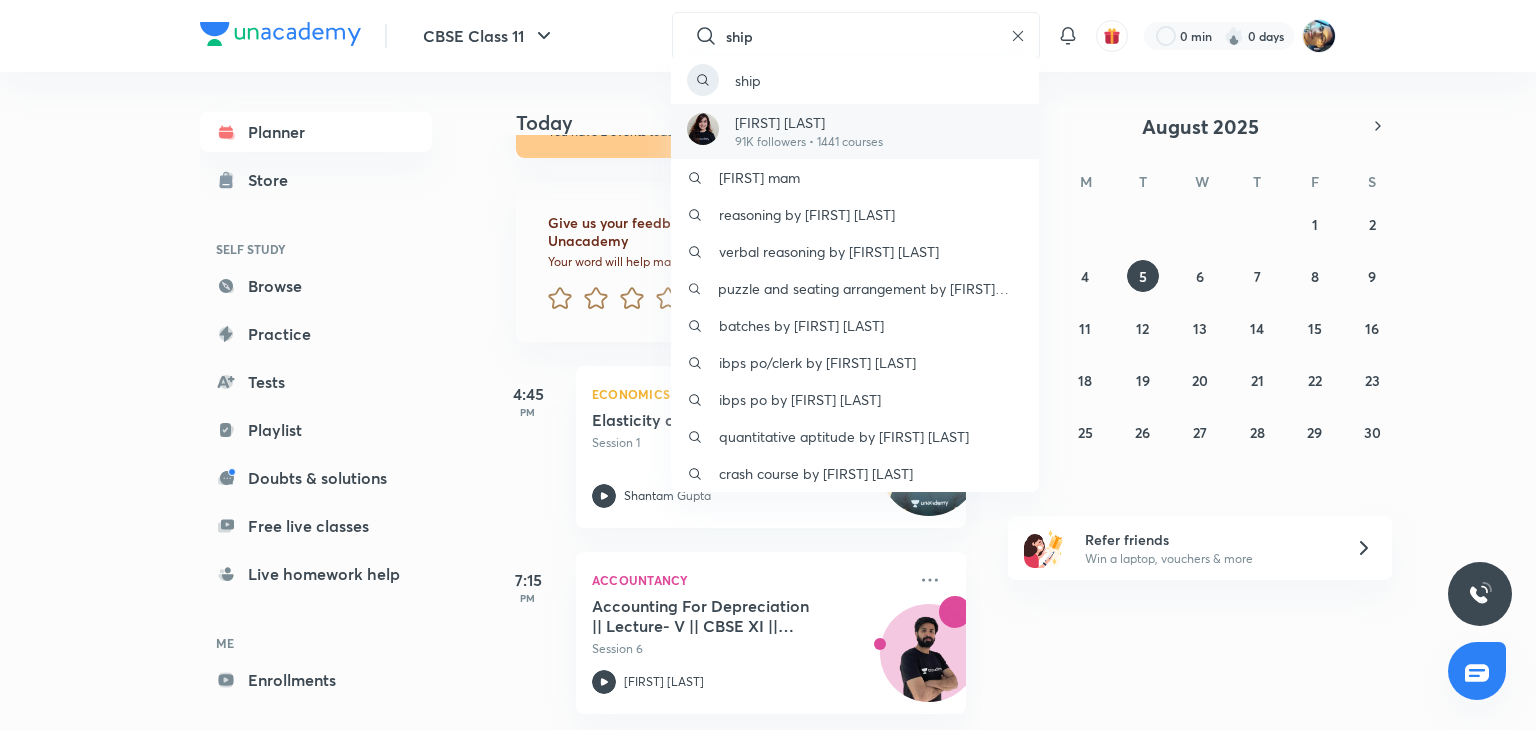 click on "91K followers • 1441 courses" at bounding box center [809, 142] 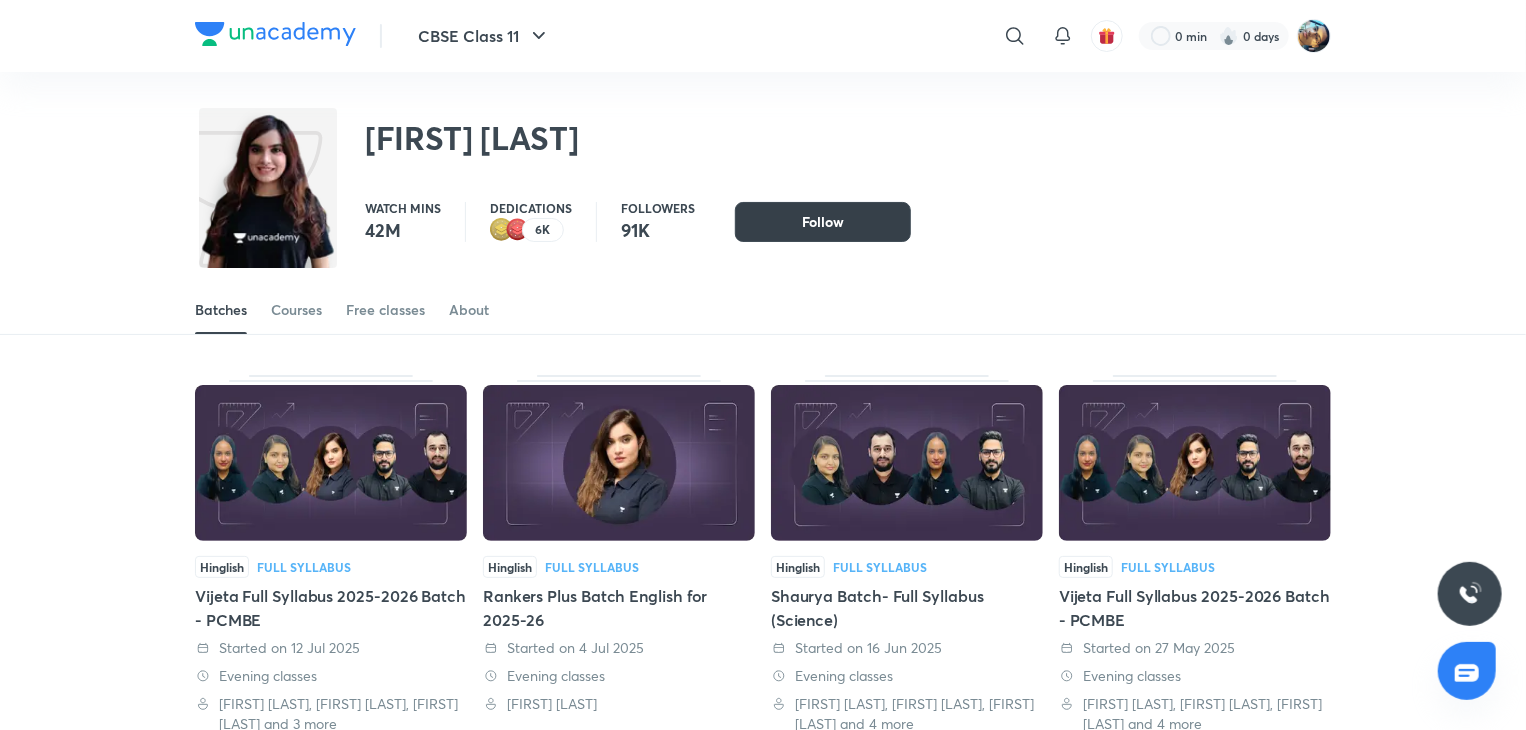click on "Follow" at bounding box center (823, 222) 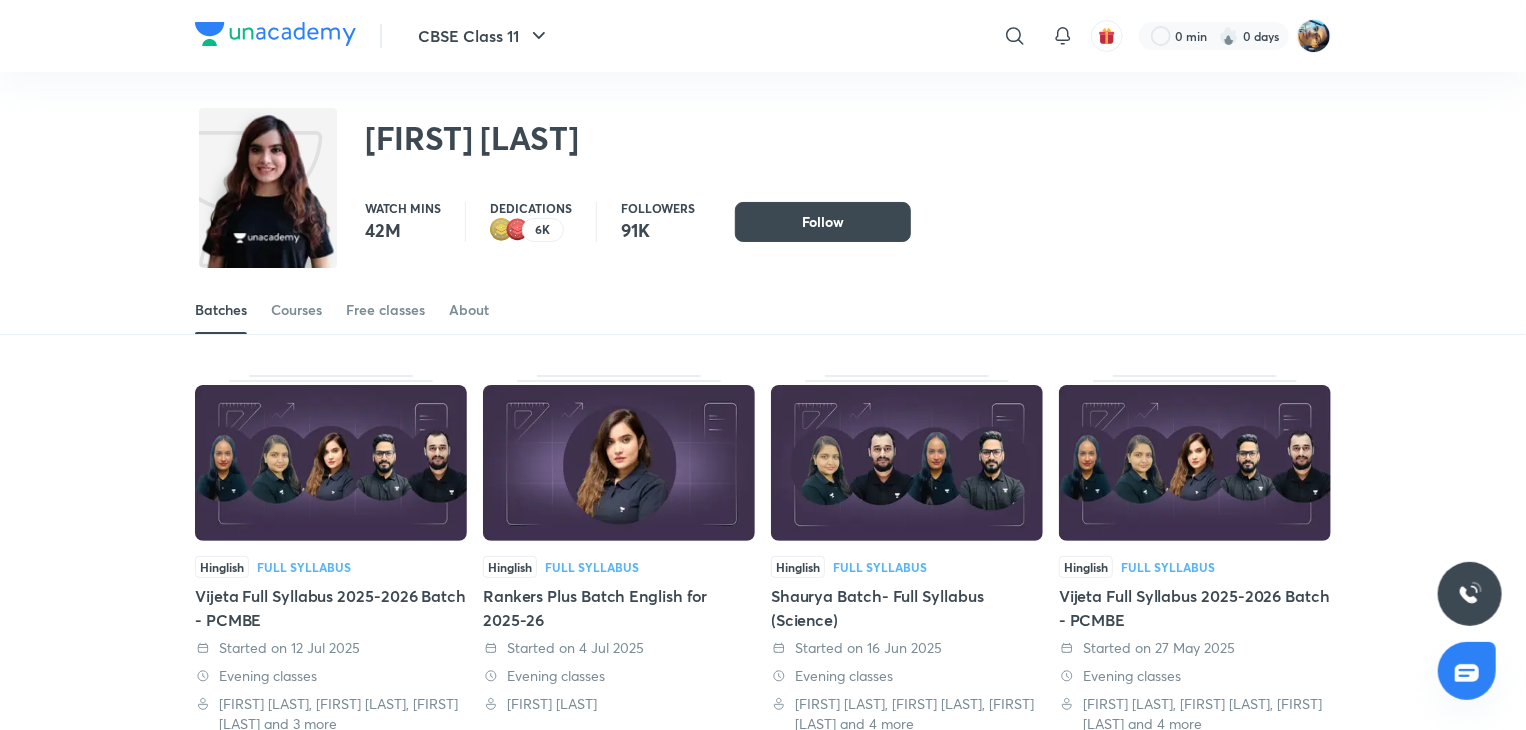 click on "CBSE Class 11 ​ 0 min 0 days" at bounding box center [763, 36] 